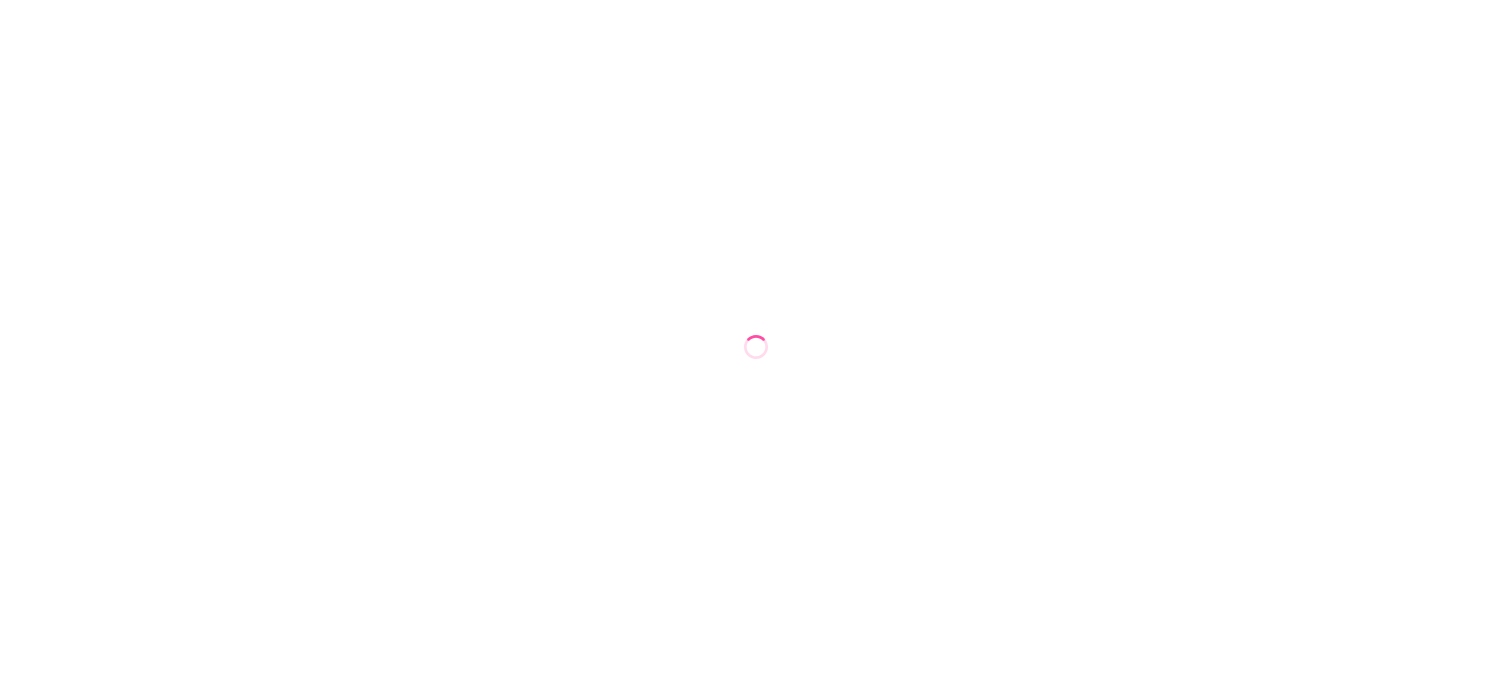 scroll, scrollTop: 0, scrollLeft: 0, axis: both 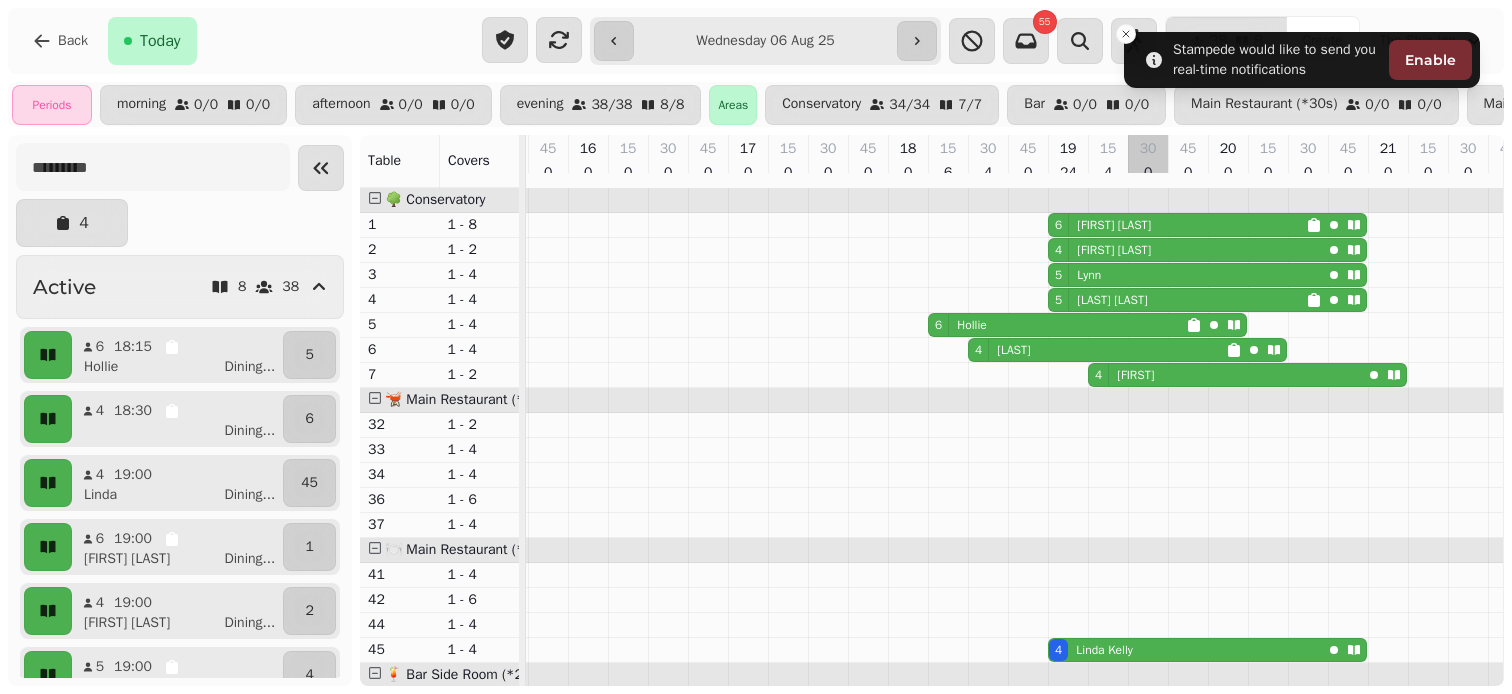 click at bounding box center [1148, 1025] 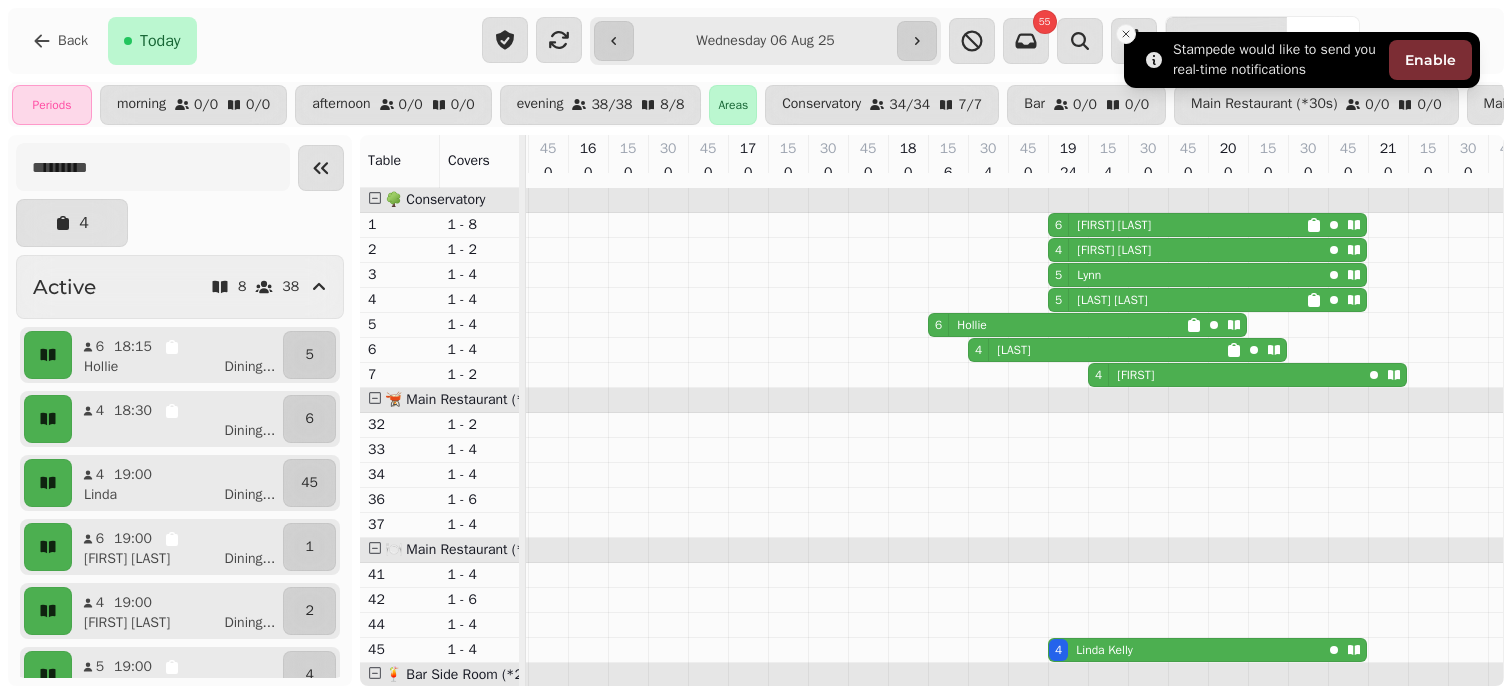 click 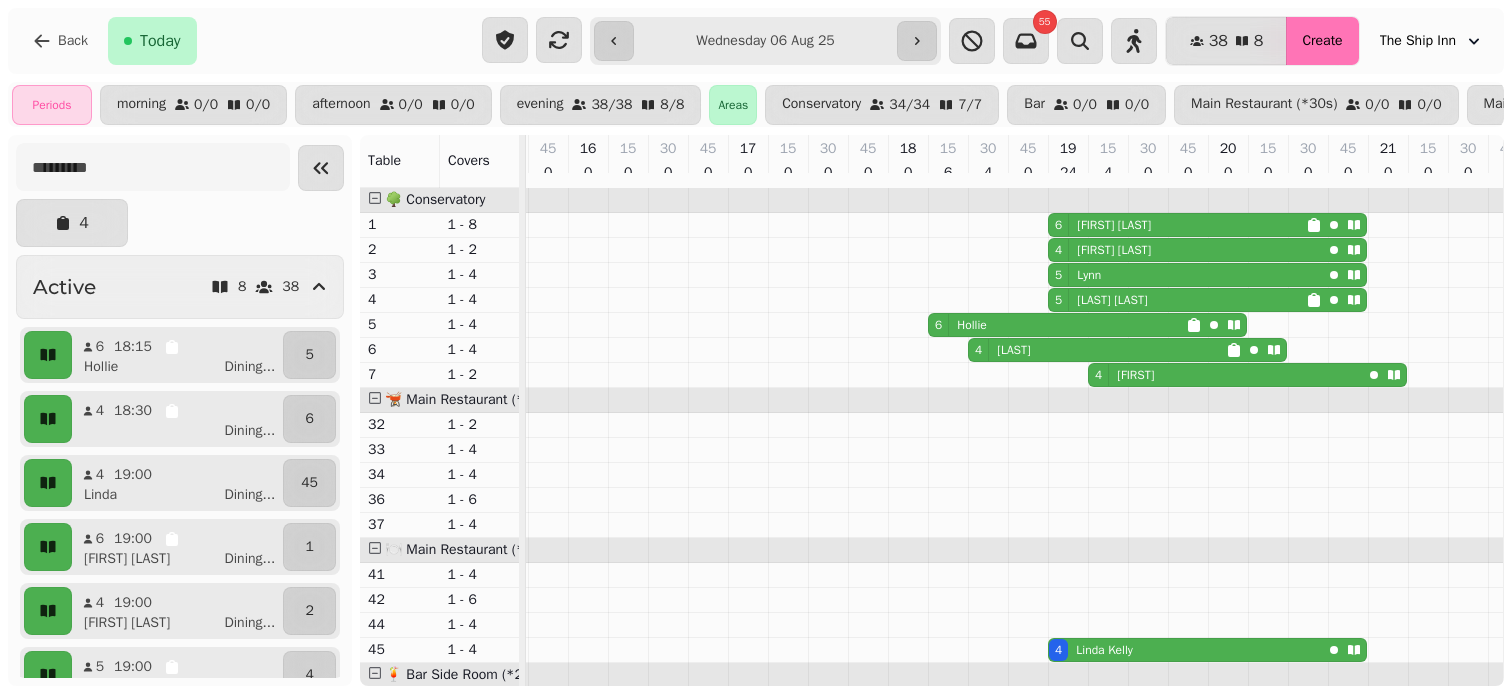 click on "Create" at bounding box center (1322, 41) 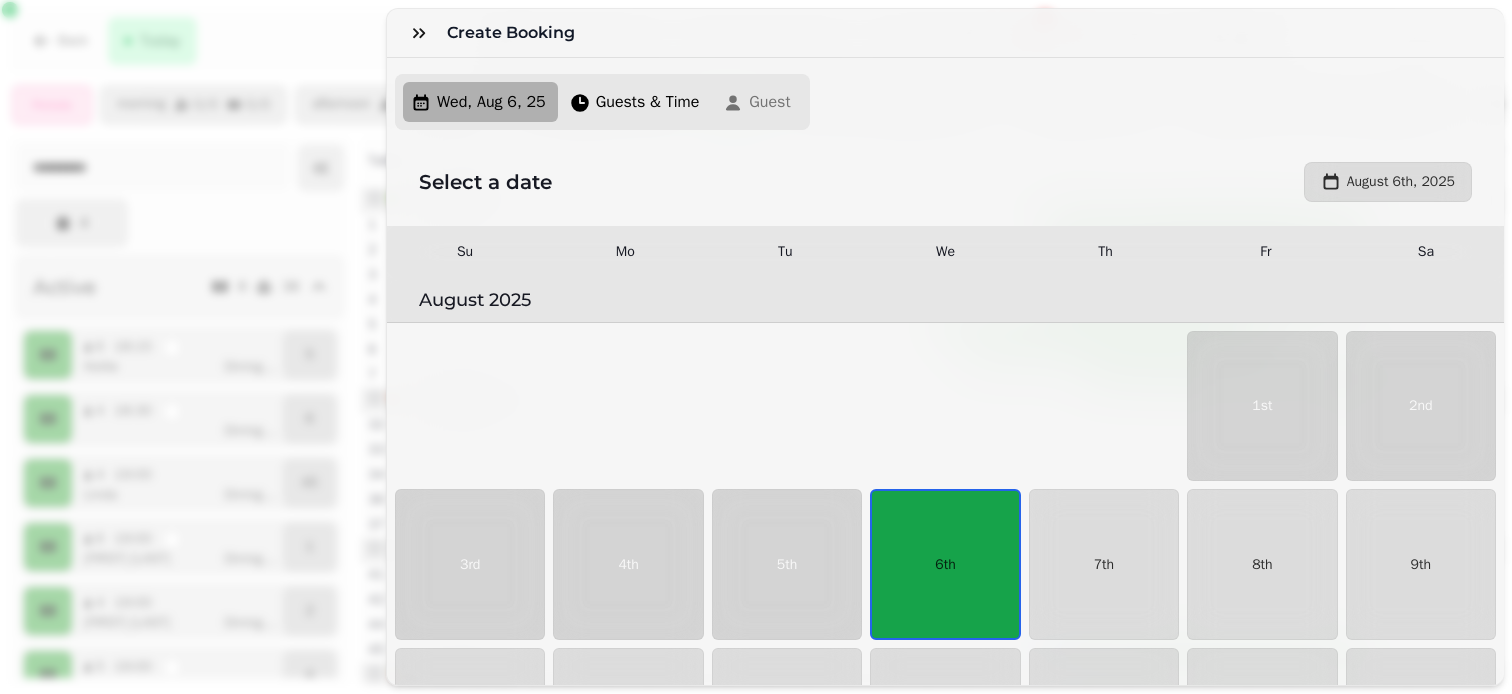 scroll, scrollTop: 125, scrollLeft: 0, axis: vertical 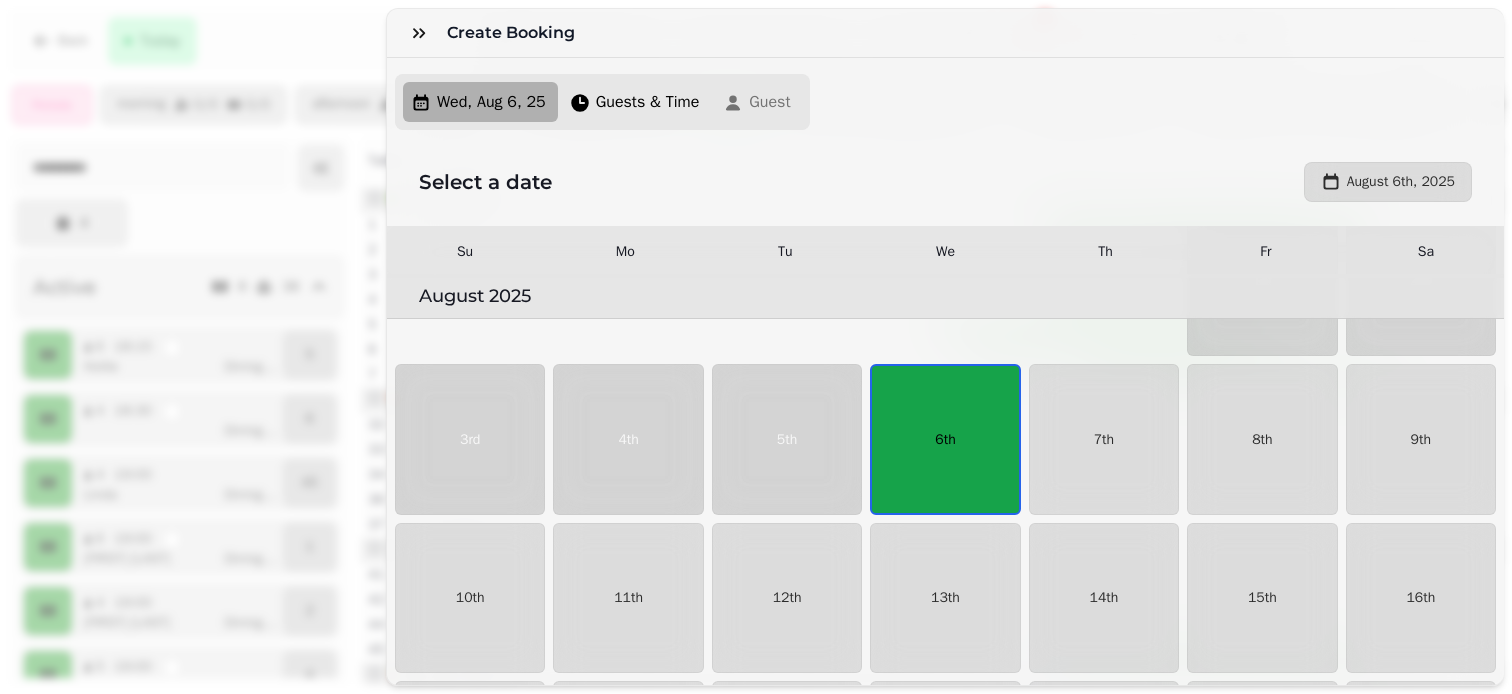 click on "6th" at bounding box center (945, 440) 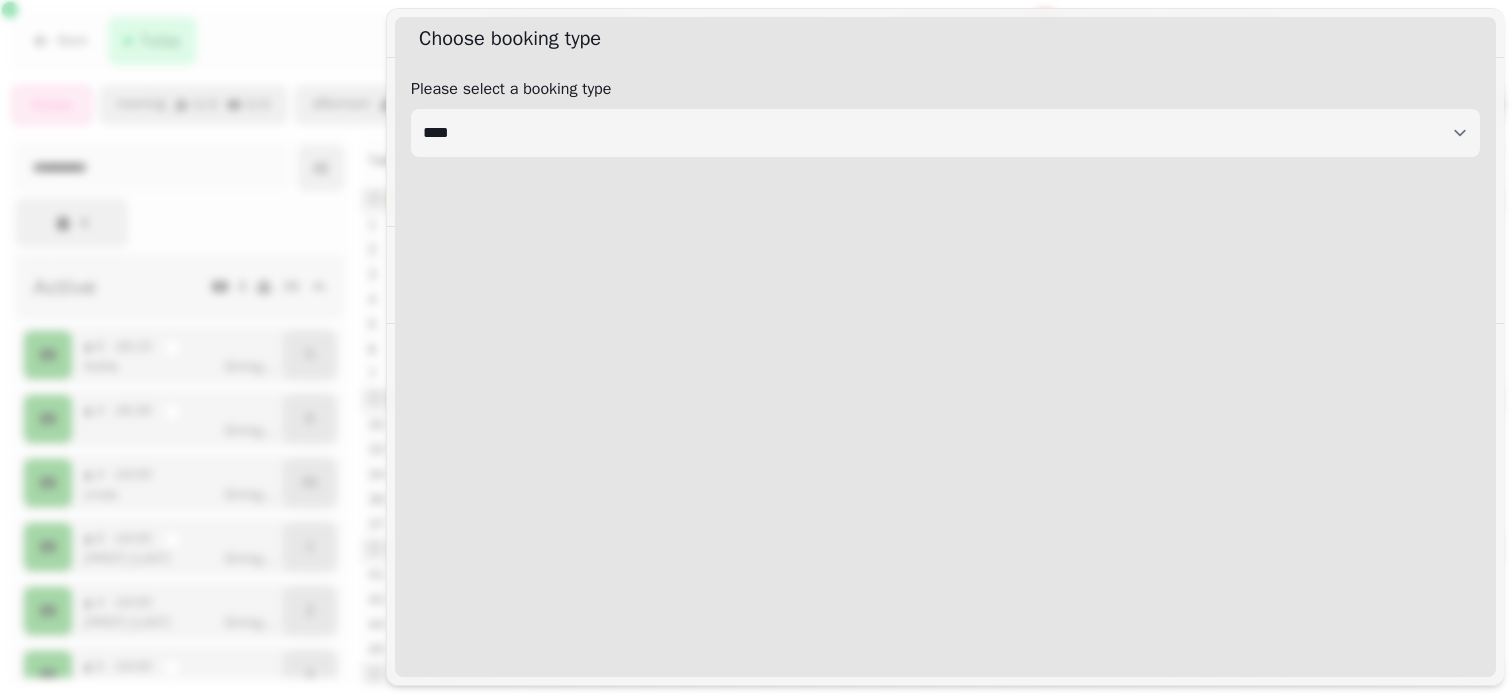 select on "****" 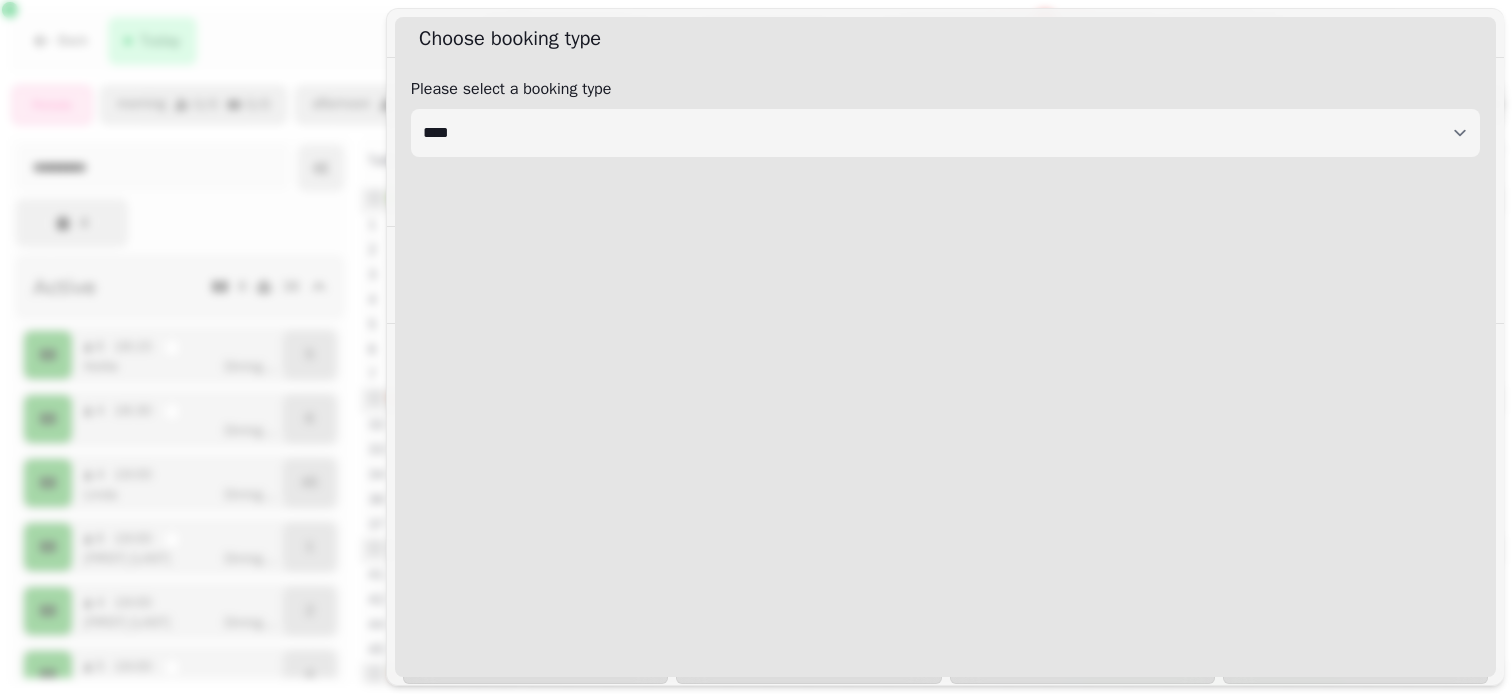 click on "**********" at bounding box center (945, 117) 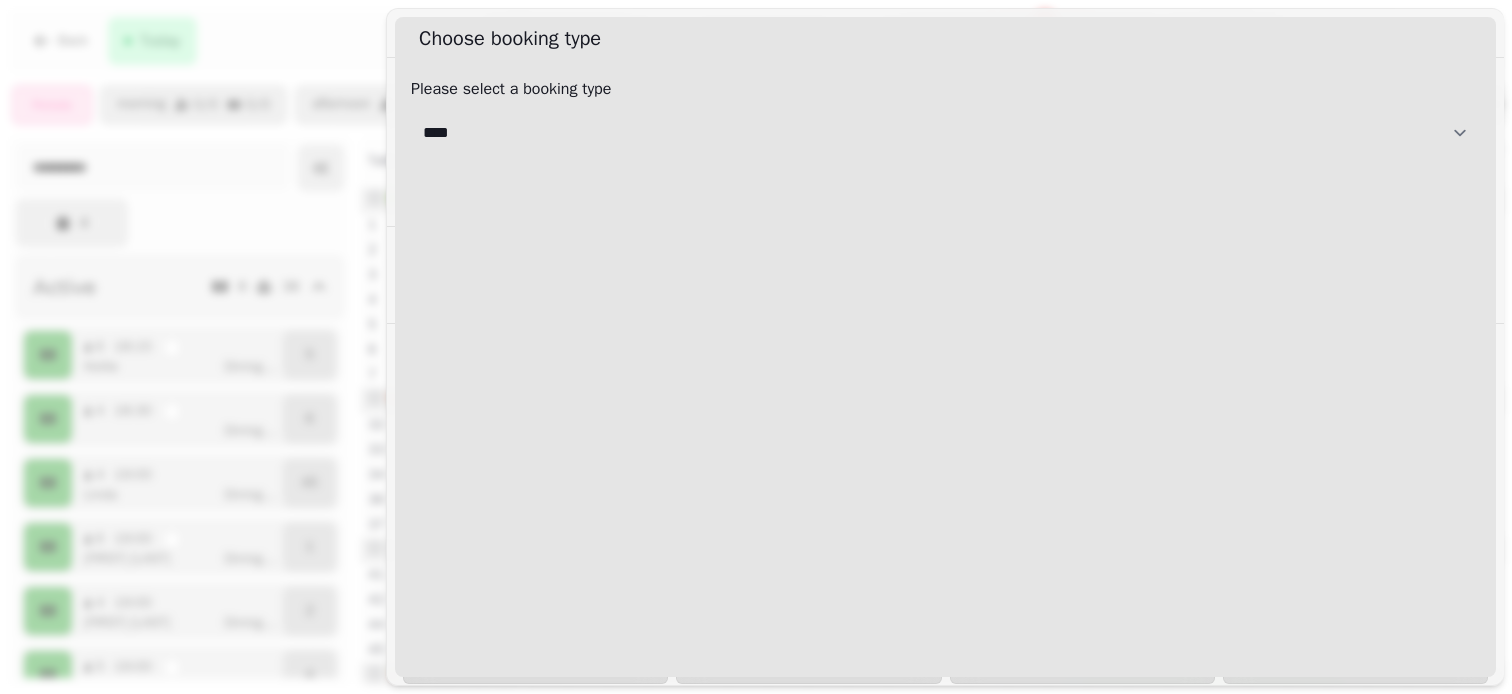 click on "**********" at bounding box center (945, 133) 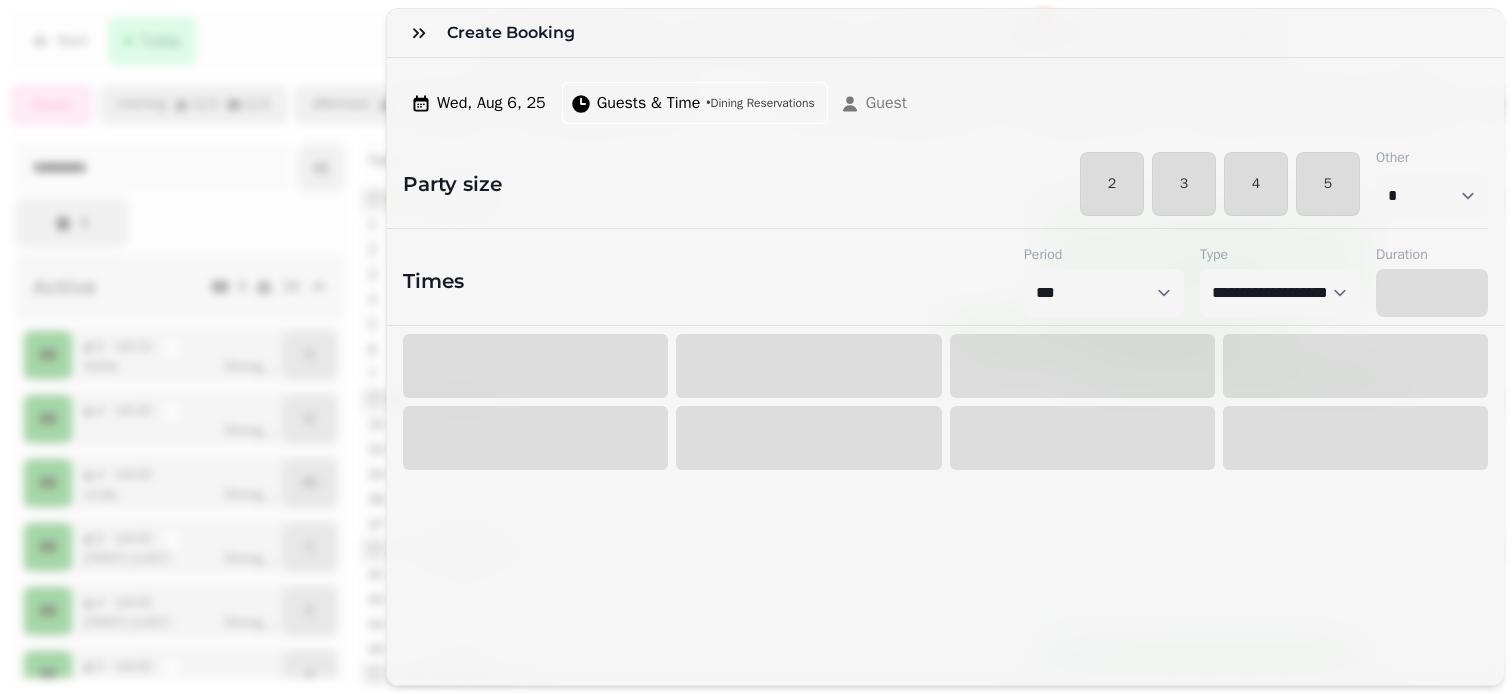 select on "****" 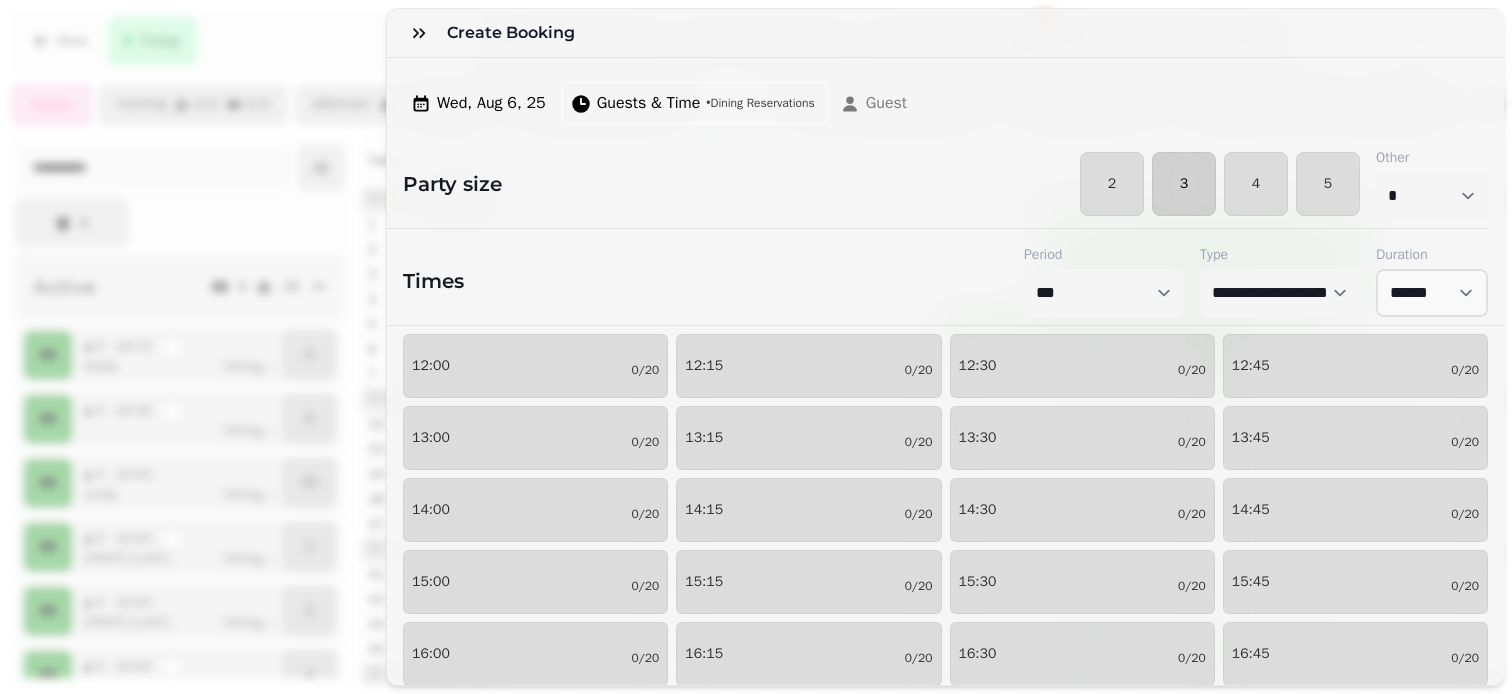 click on "3" at bounding box center [1184, 184] 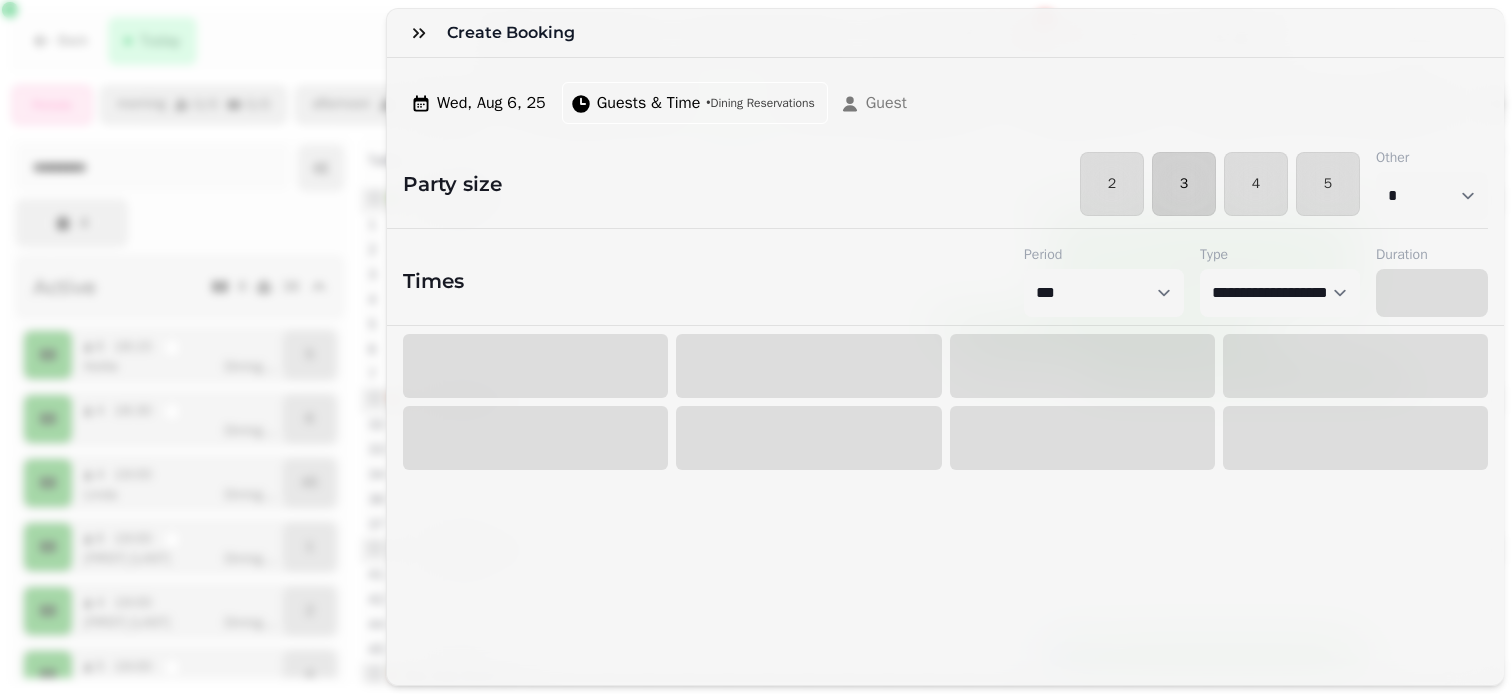 select on "****" 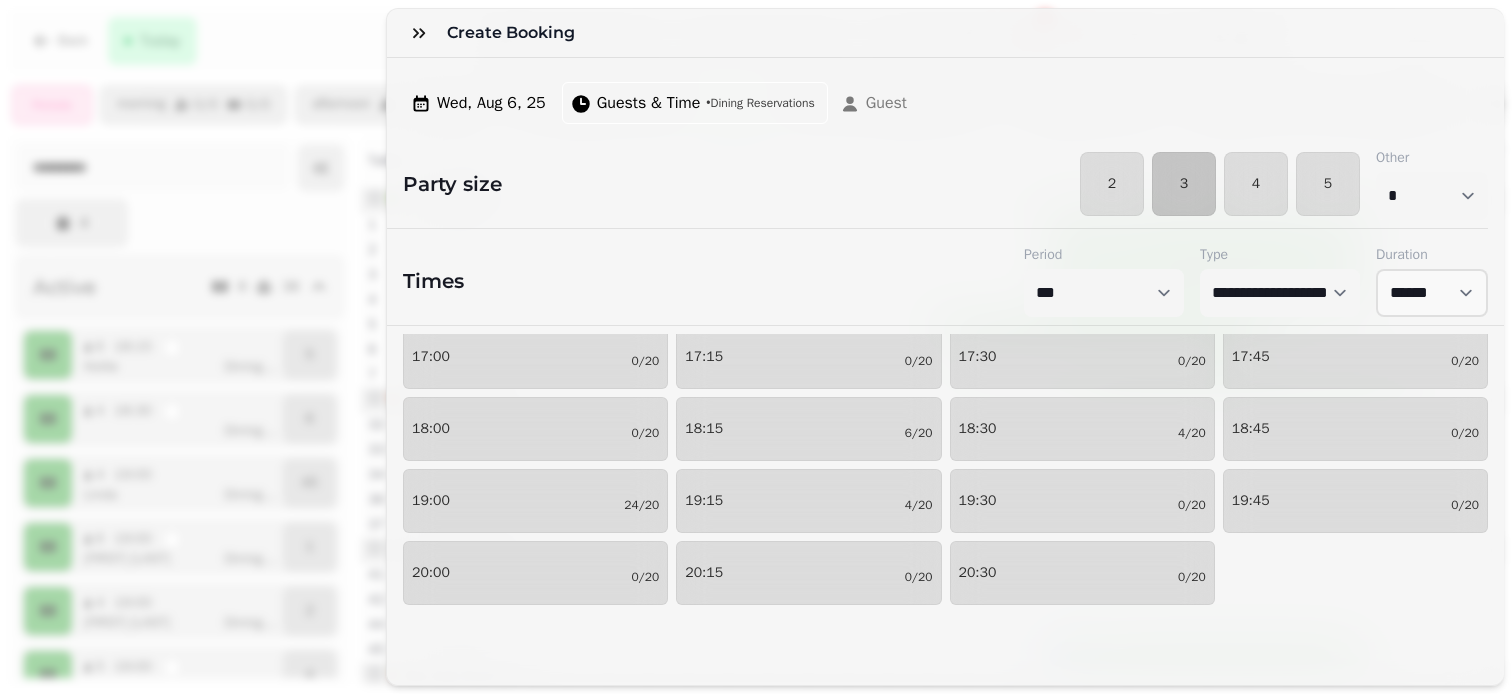 scroll, scrollTop: 410, scrollLeft: 0, axis: vertical 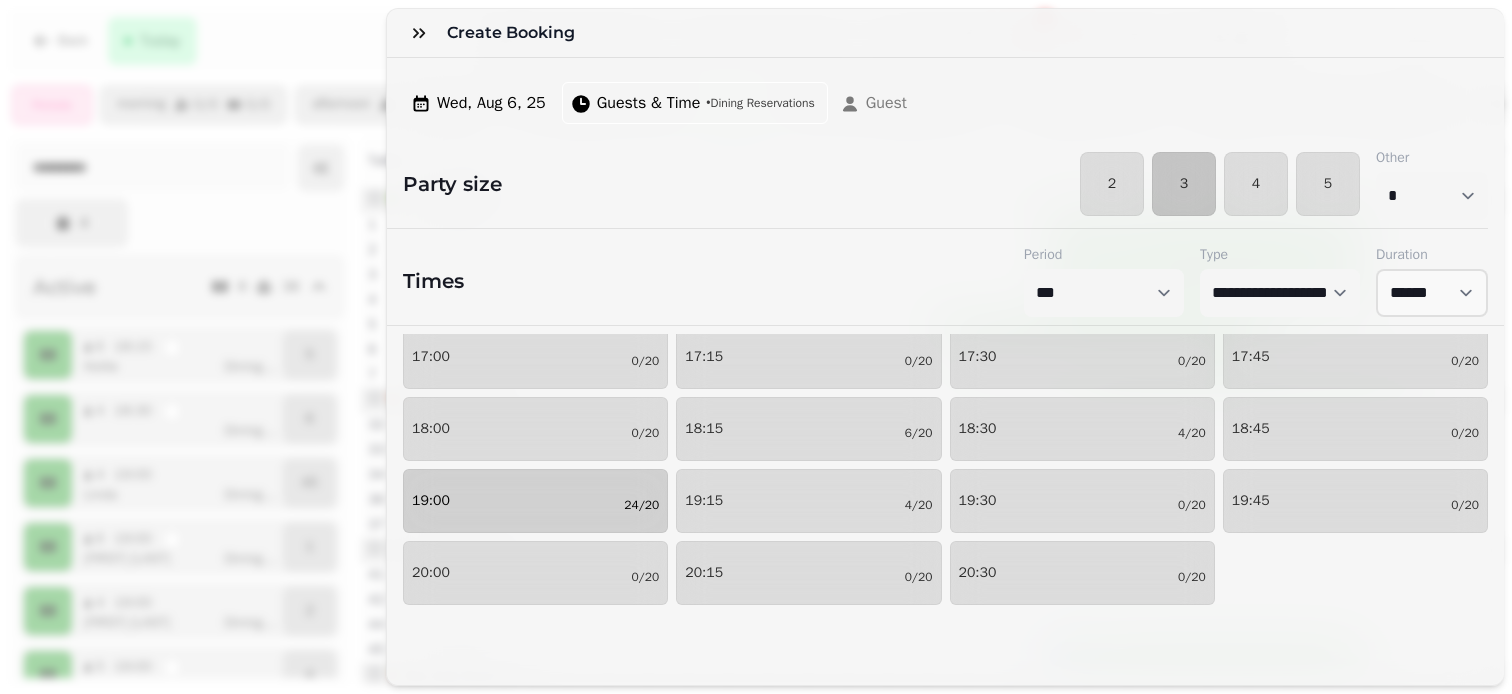 click on "[TIME] [DATE]" at bounding box center [535, 501] 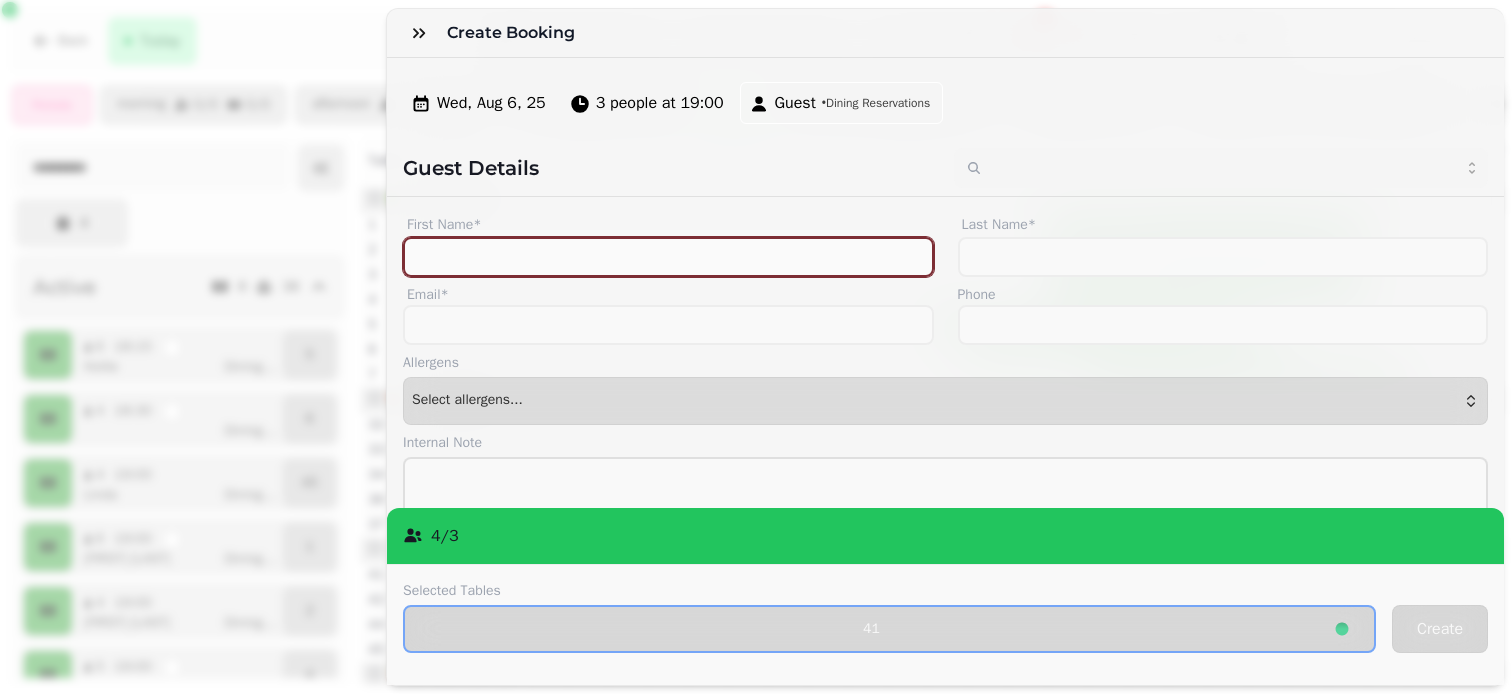 click on "First Name*" at bounding box center [668, 257] 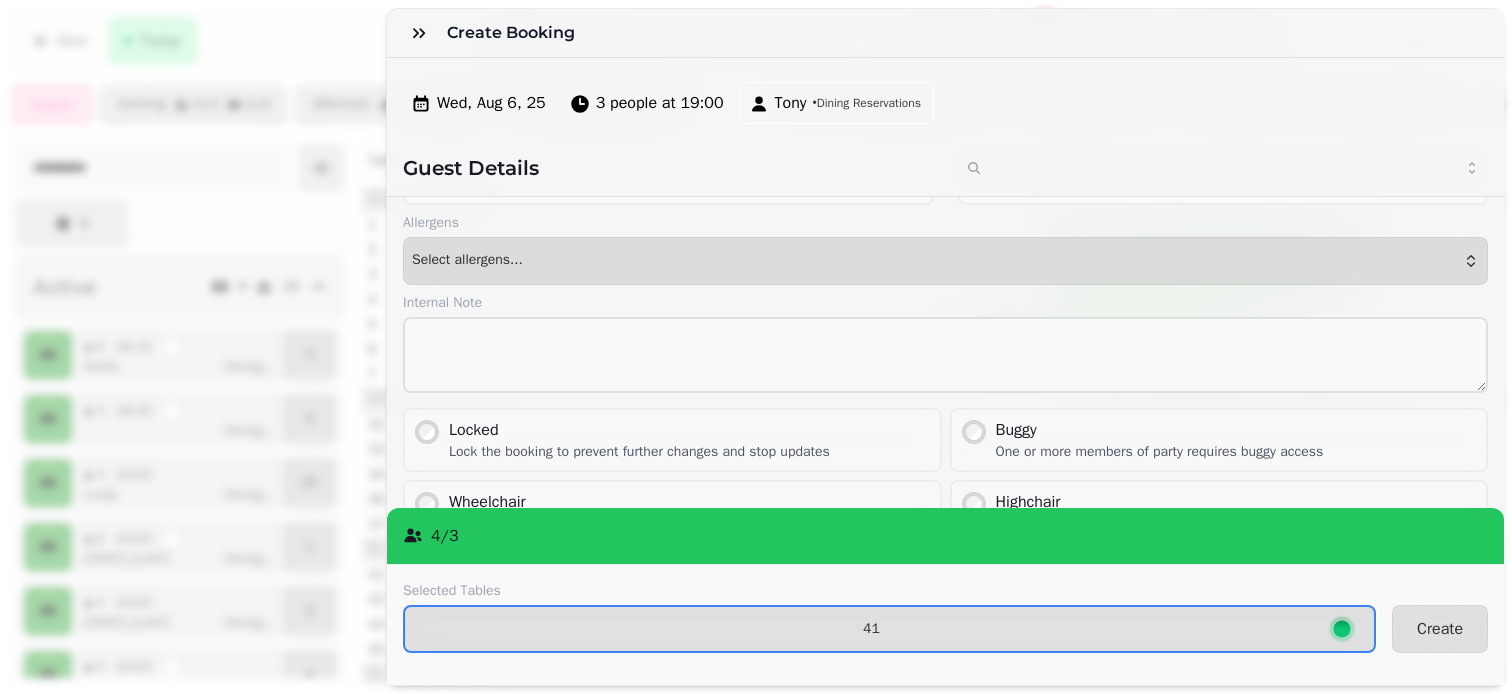 scroll, scrollTop: 140, scrollLeft: 0, axis: vertical 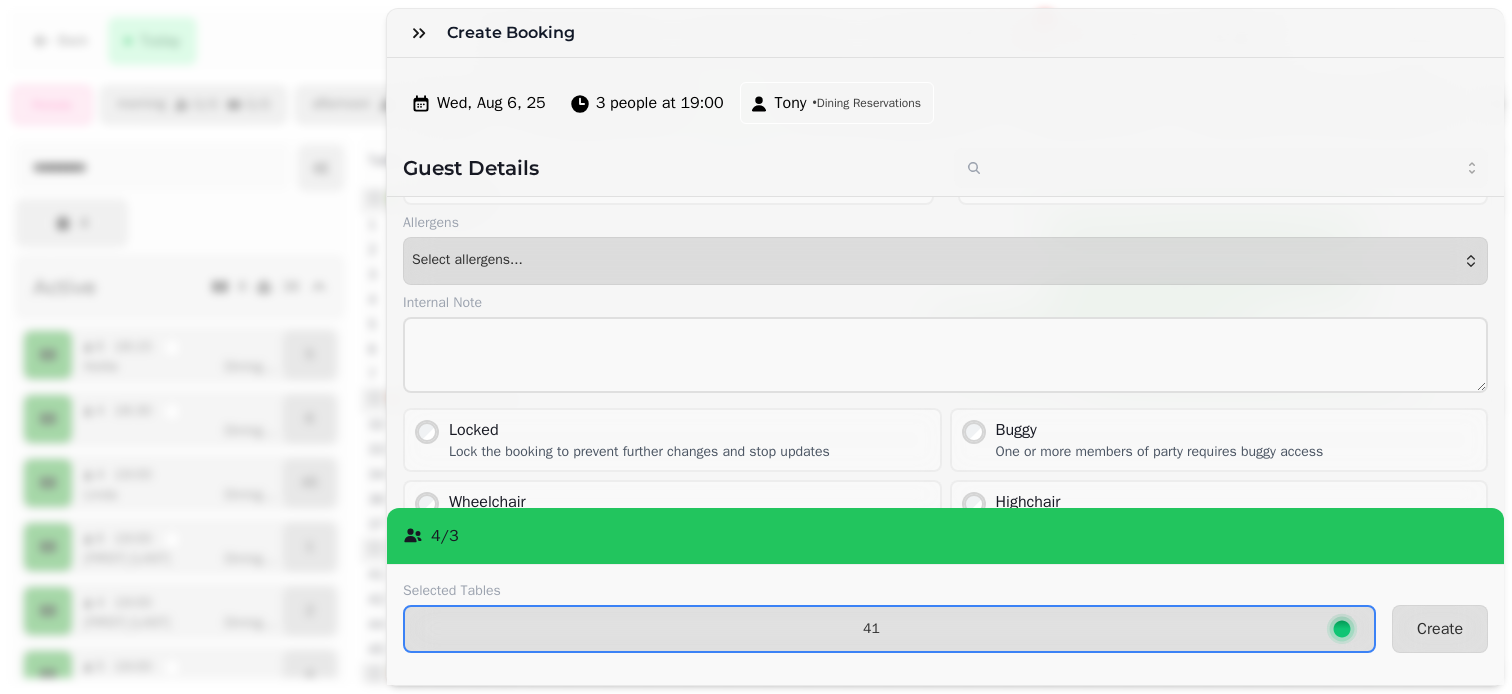type on "****" 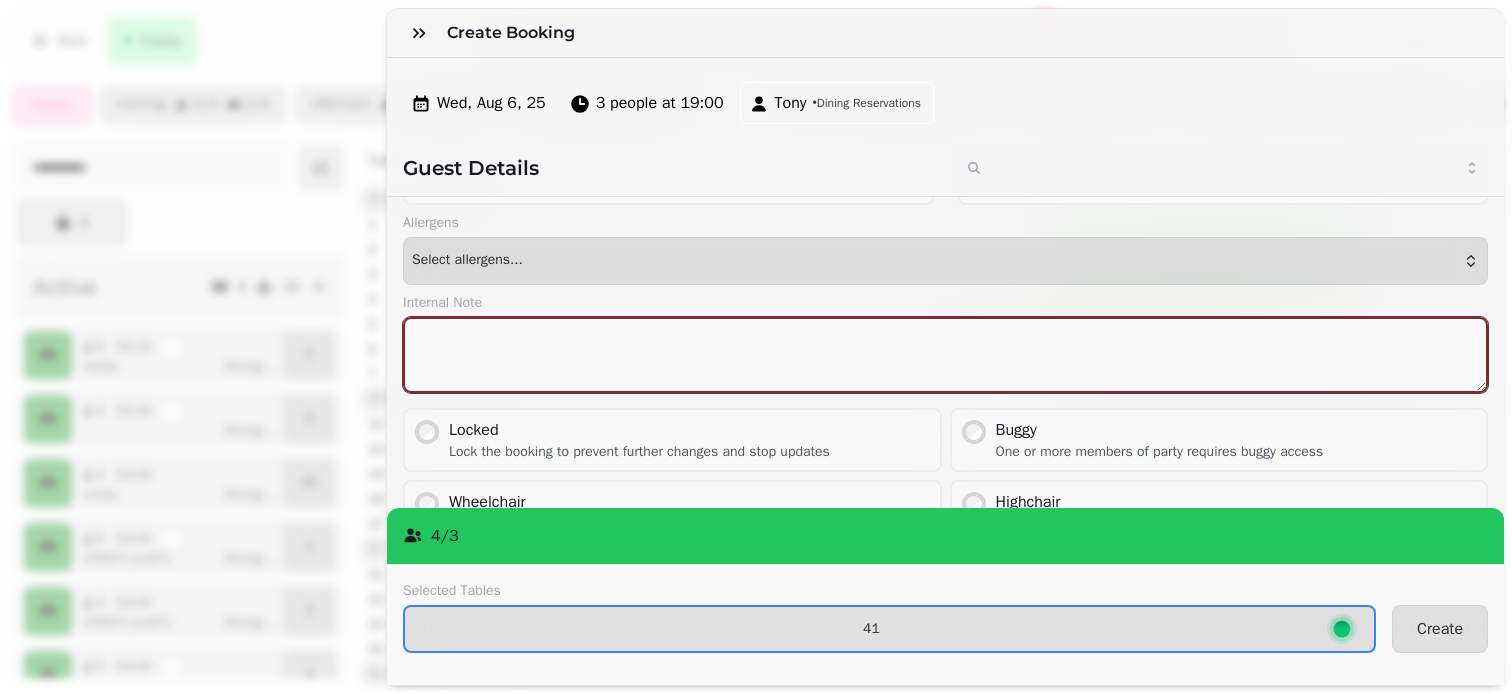 click at bounding box center [945, 355] 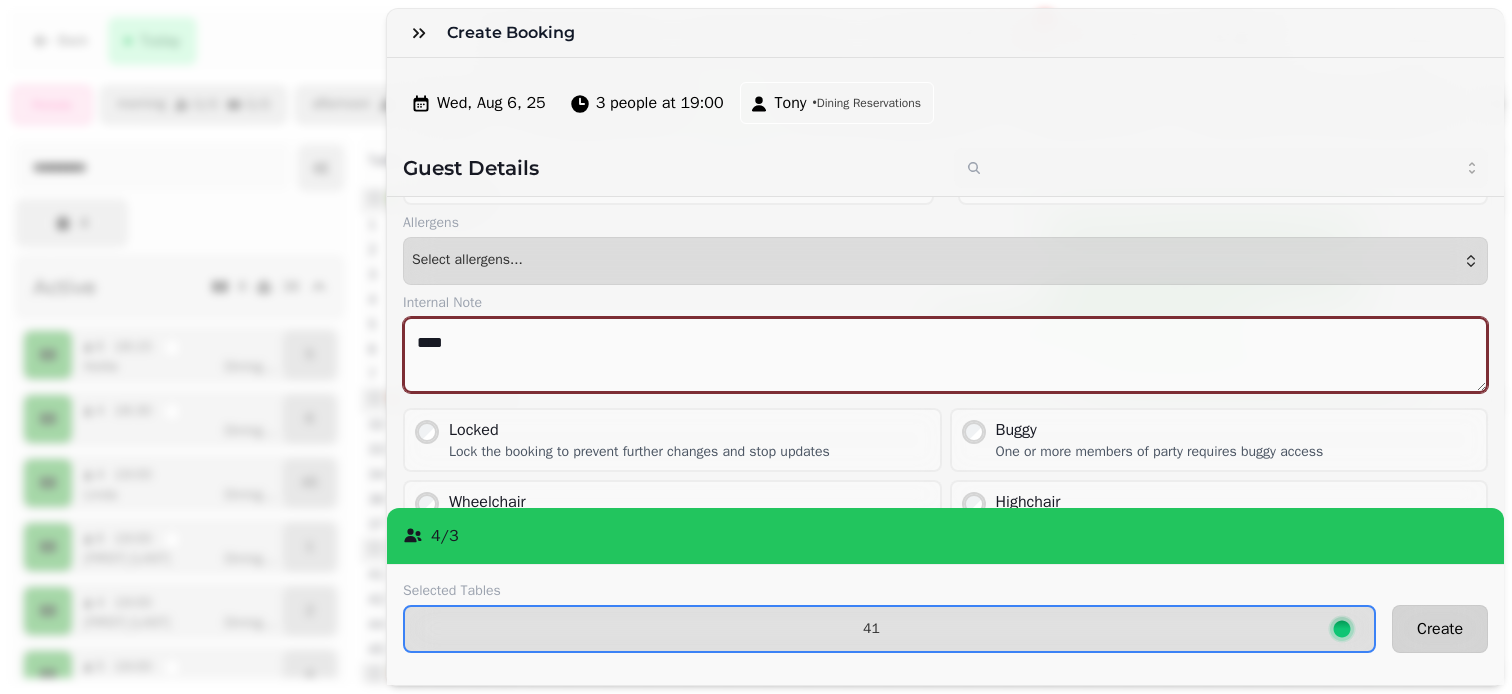 type on "****" 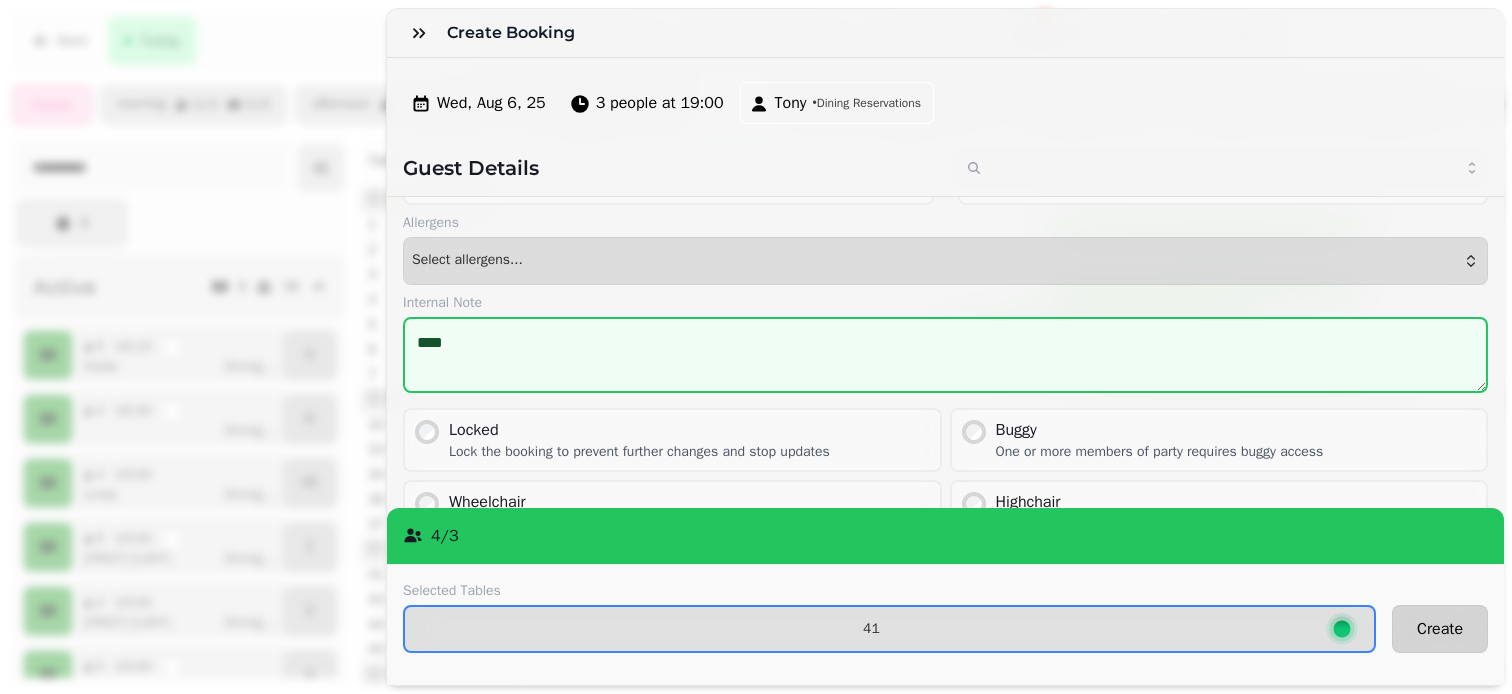 click on "Create" at bounding box center (1440, 629) 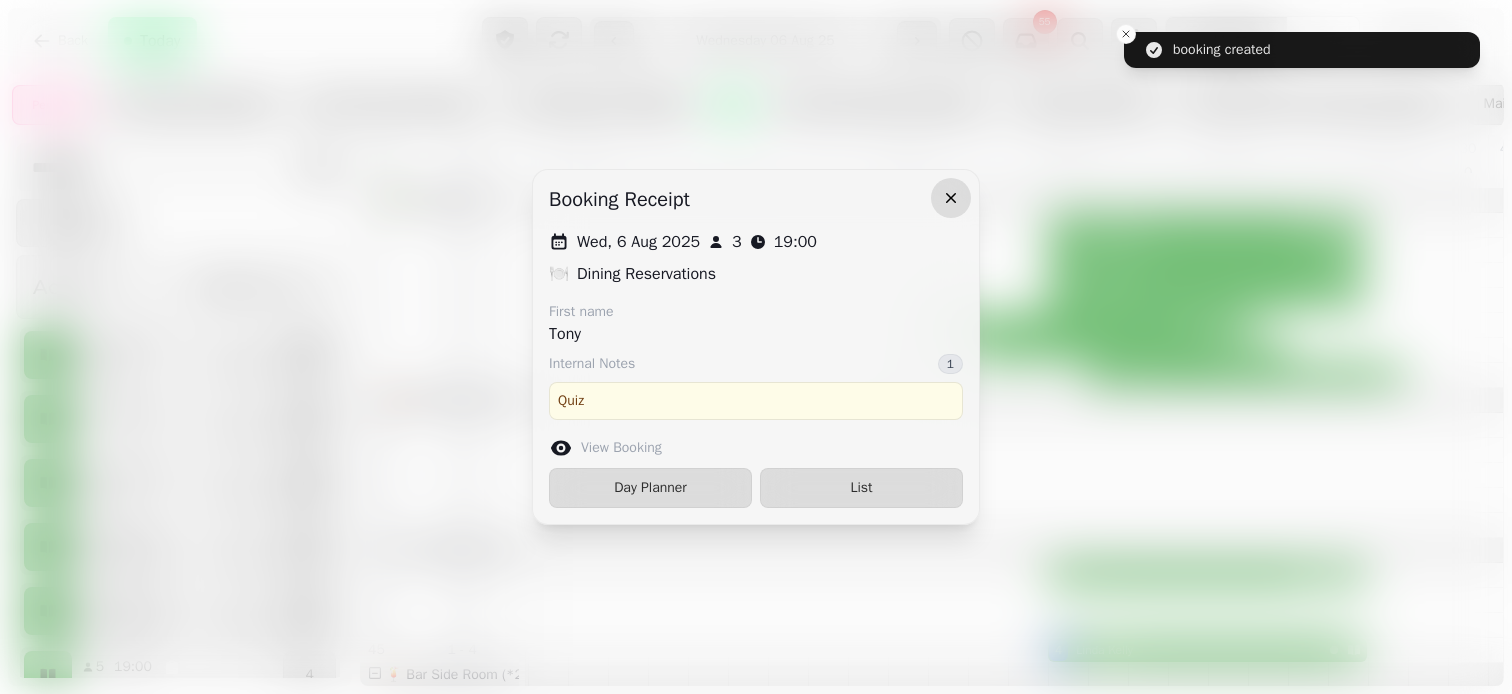 click 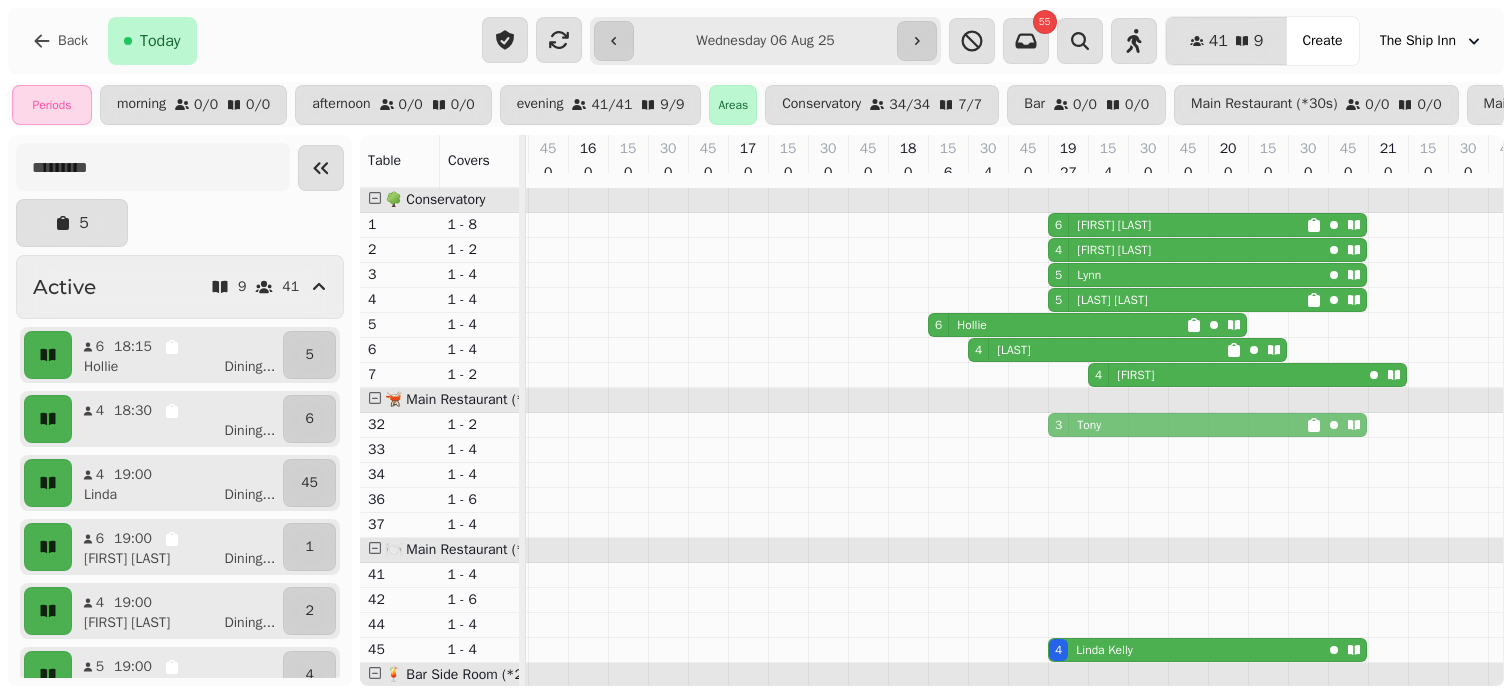 drag, startPoint x: 1058, startPoint y: 588, endPoint x: 1056, endPoint y: 437, distance: 151.01324 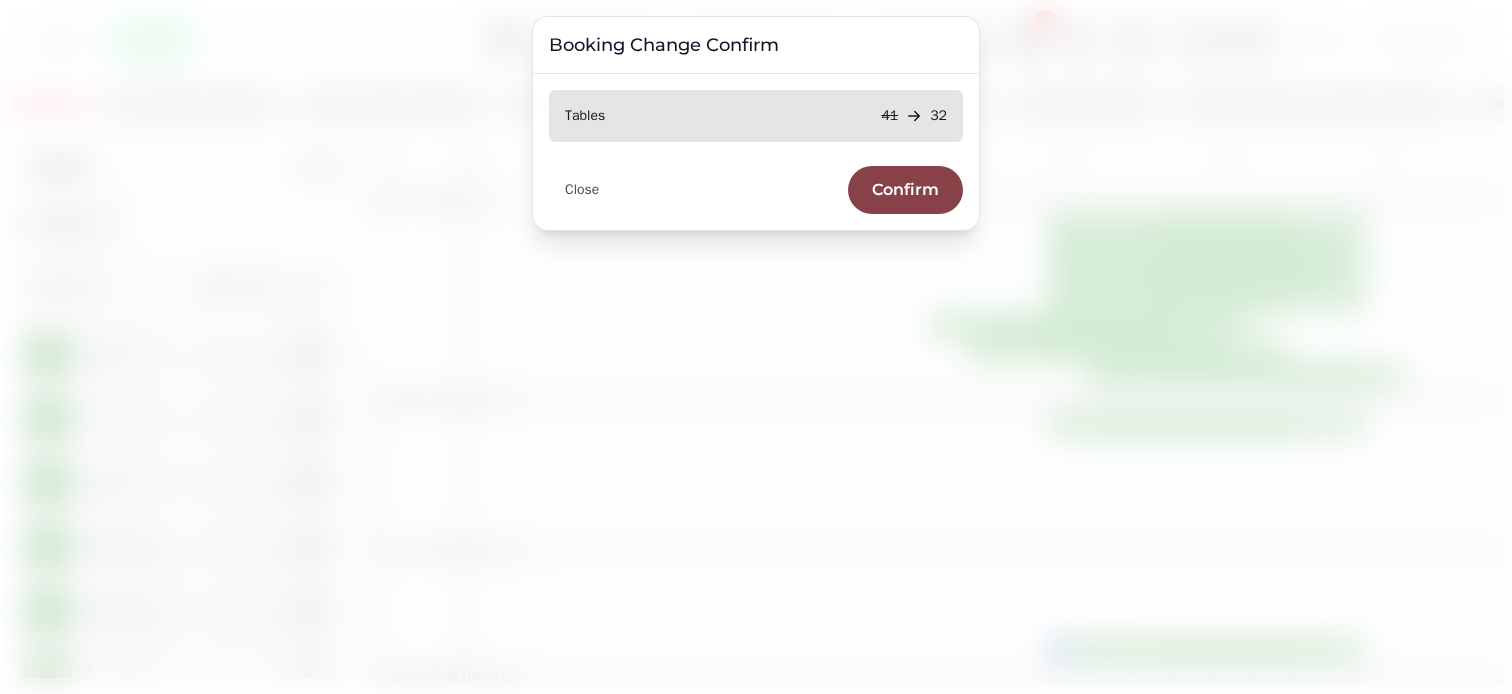 click on "Confirm" at bounding box center (905, 190) 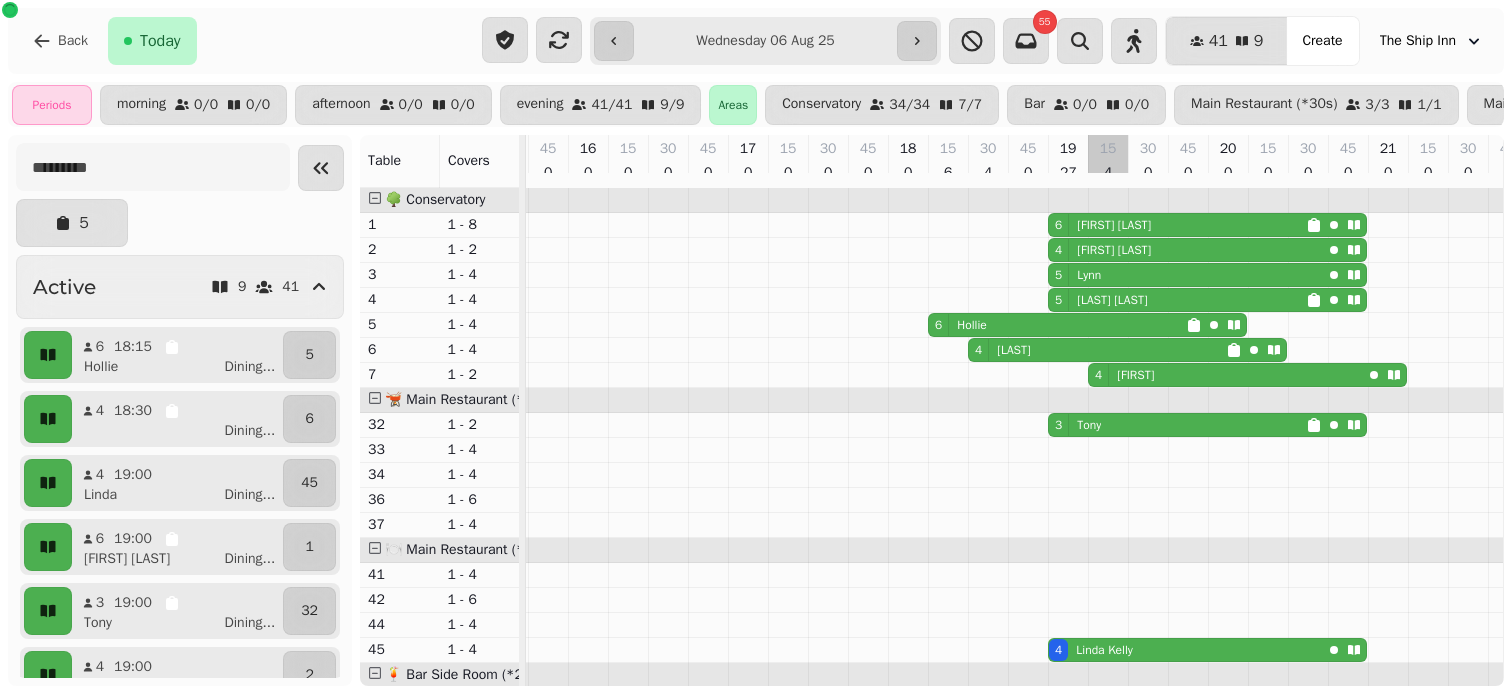 scroll, scrollTop: 424, scrollLeft: 598, axis: both 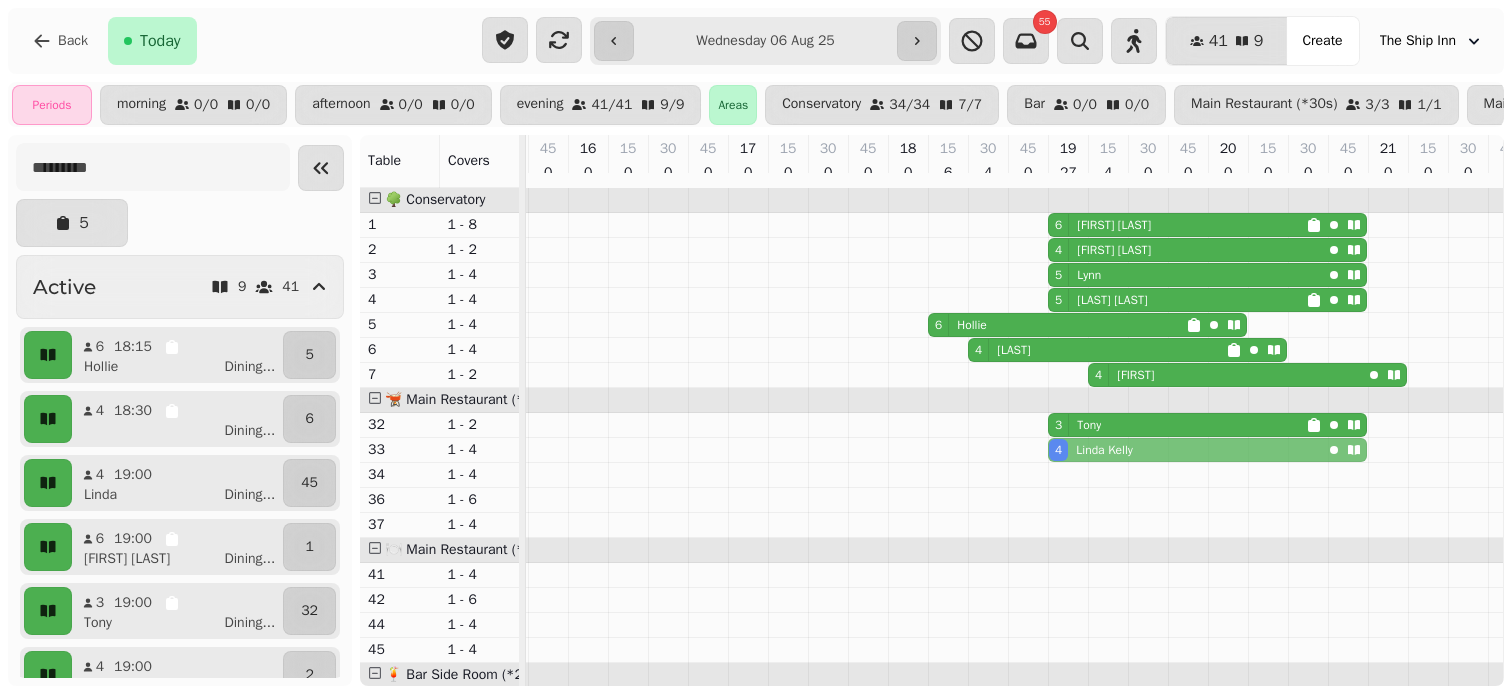 drag, startPoint x: 1056, startPoint y: 657, endPoint x: 1046, endPoint y: 459, distance: 198.25237 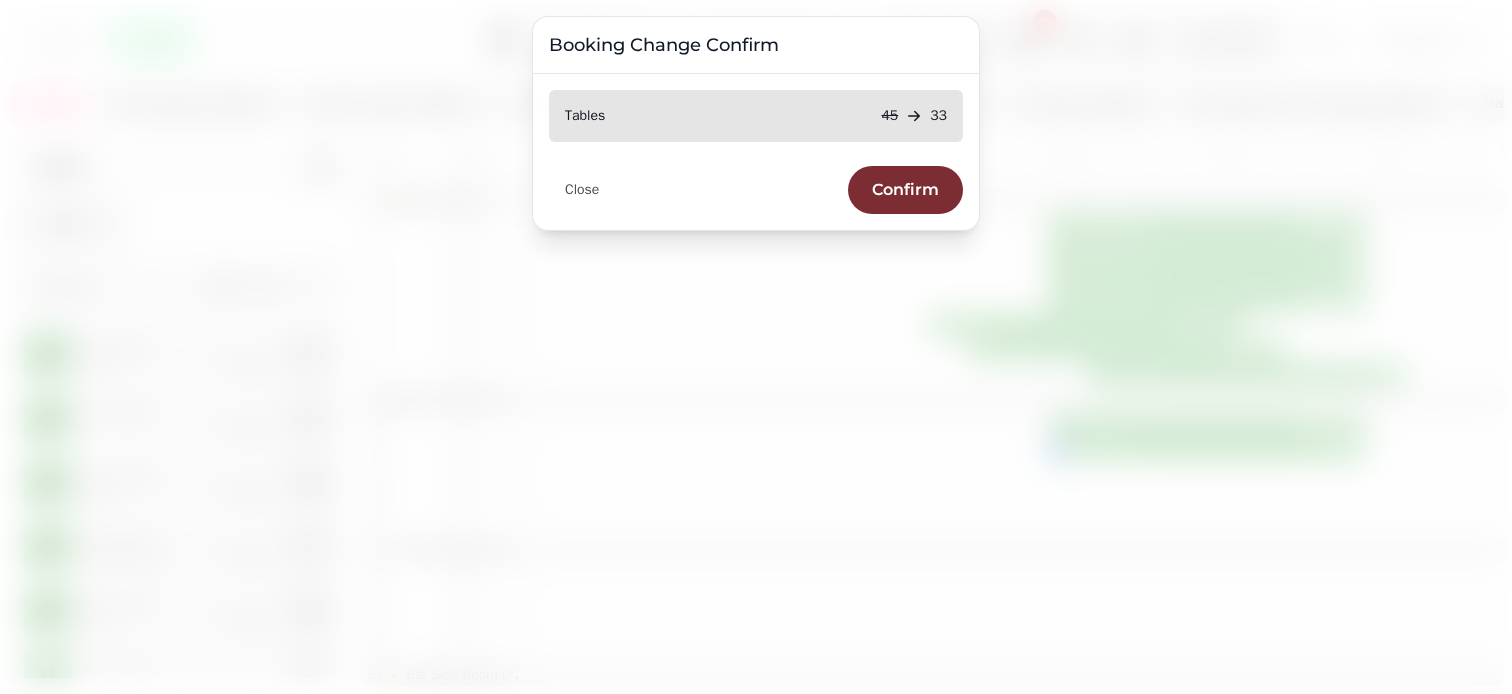 click on "Close Confirm" at bounding box center [756, 182] 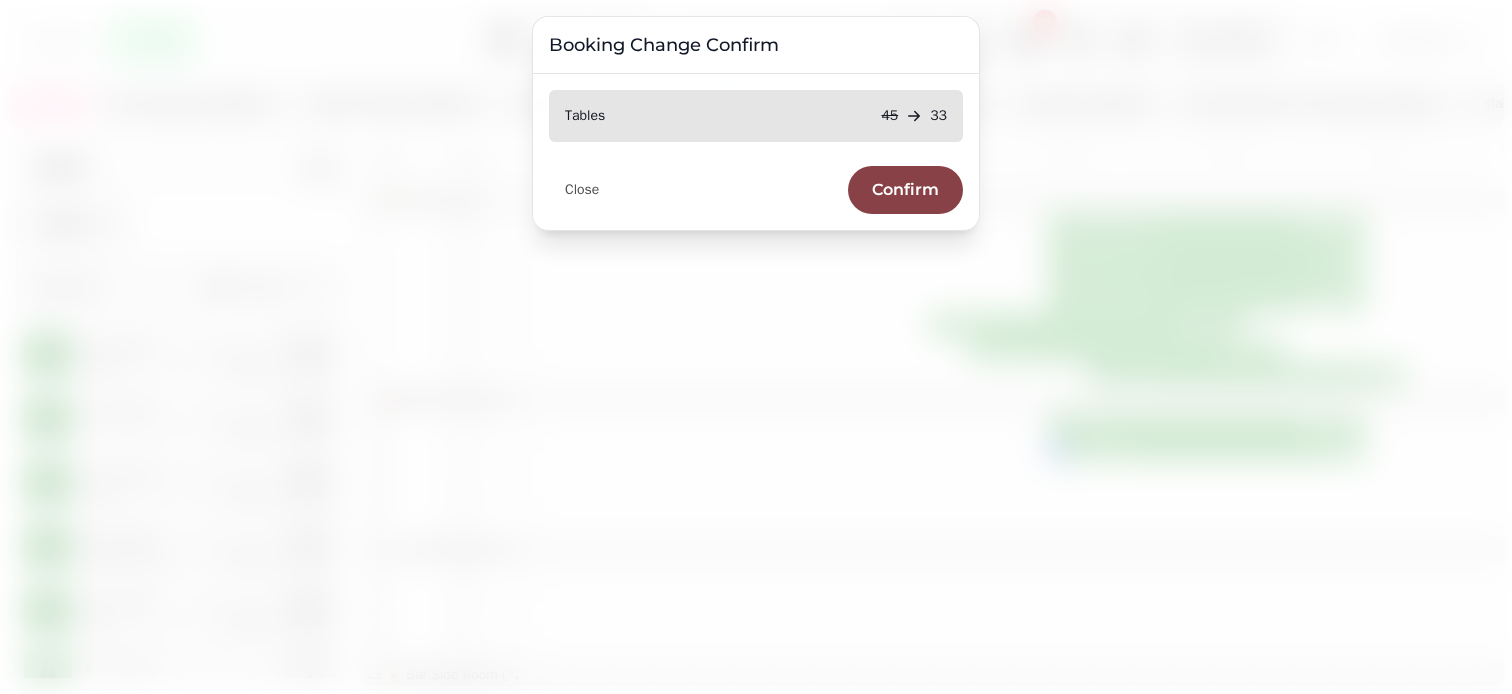 click on "Confirm" at bounding box center (905, 190) 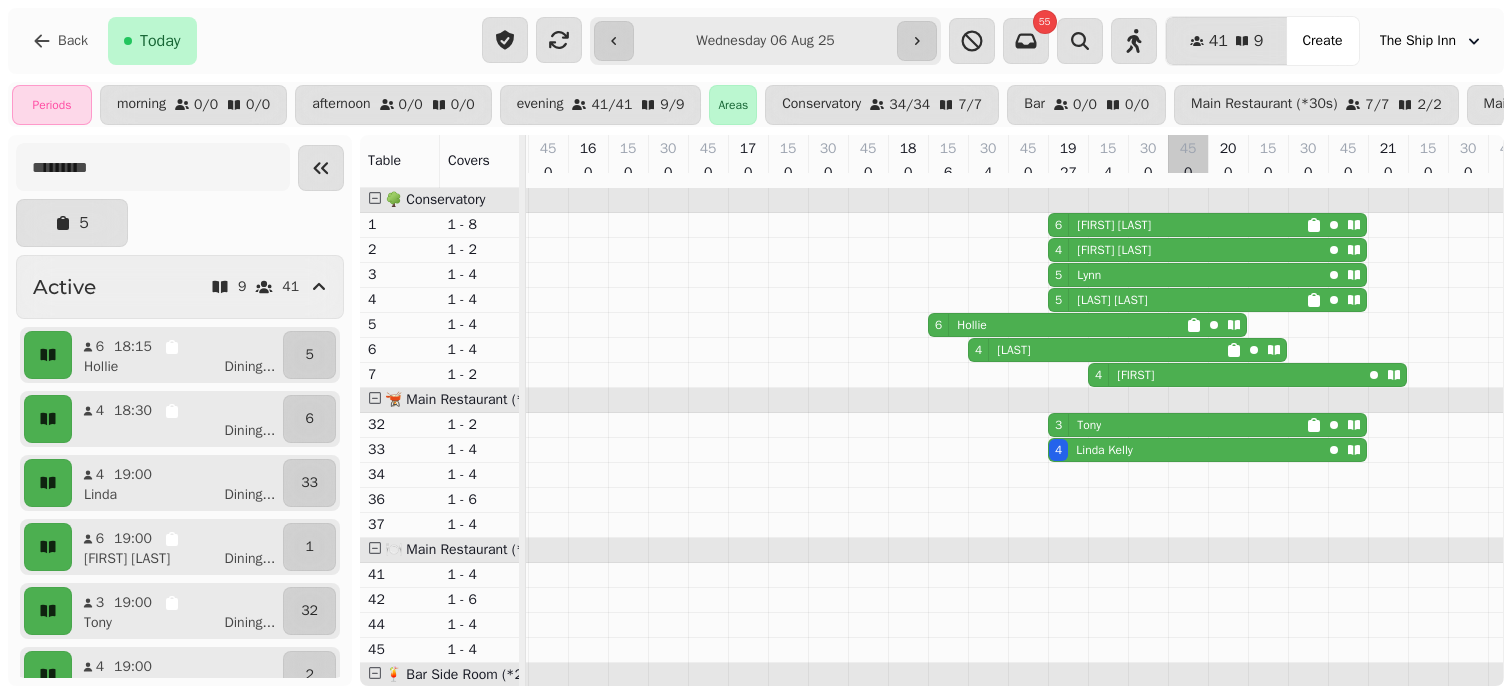 scroll, scrollTop: 862, scrollLeft: 598, axis: both 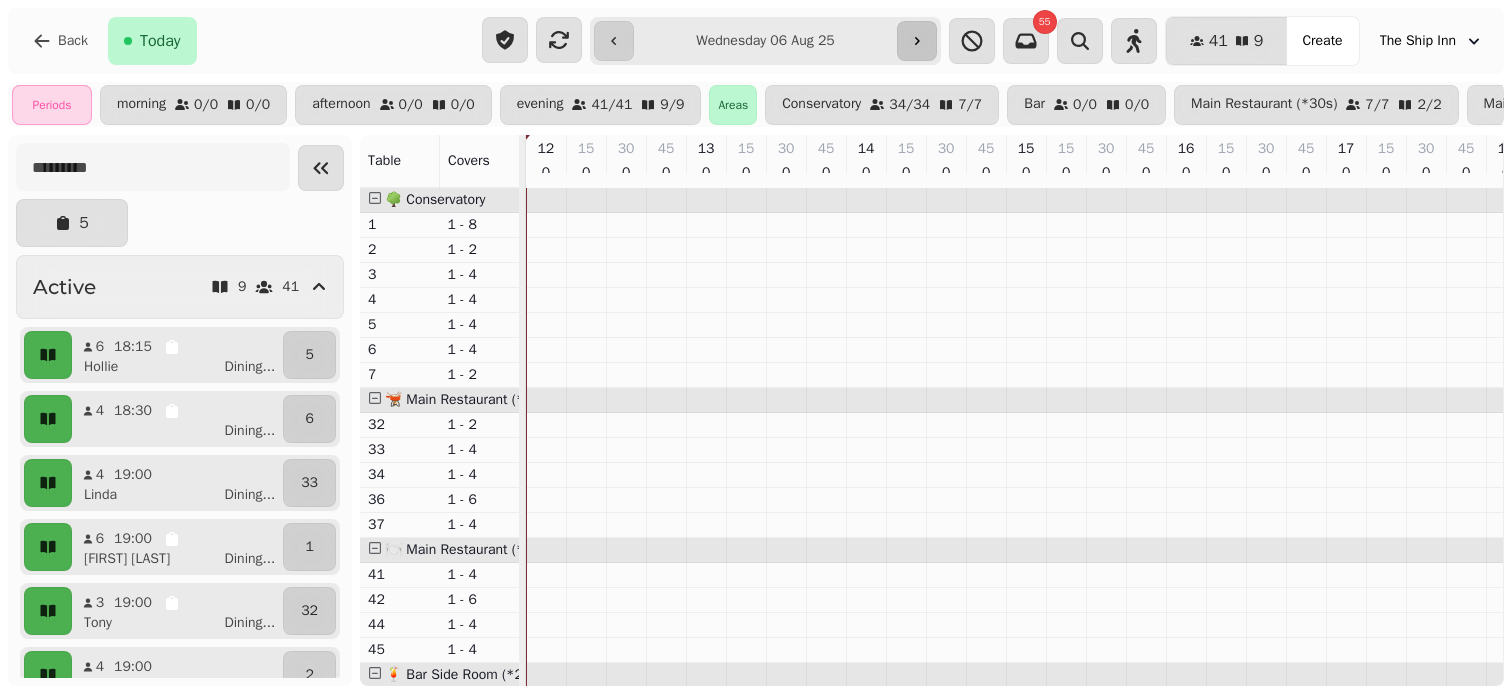 click at bounding box center [917, 41] 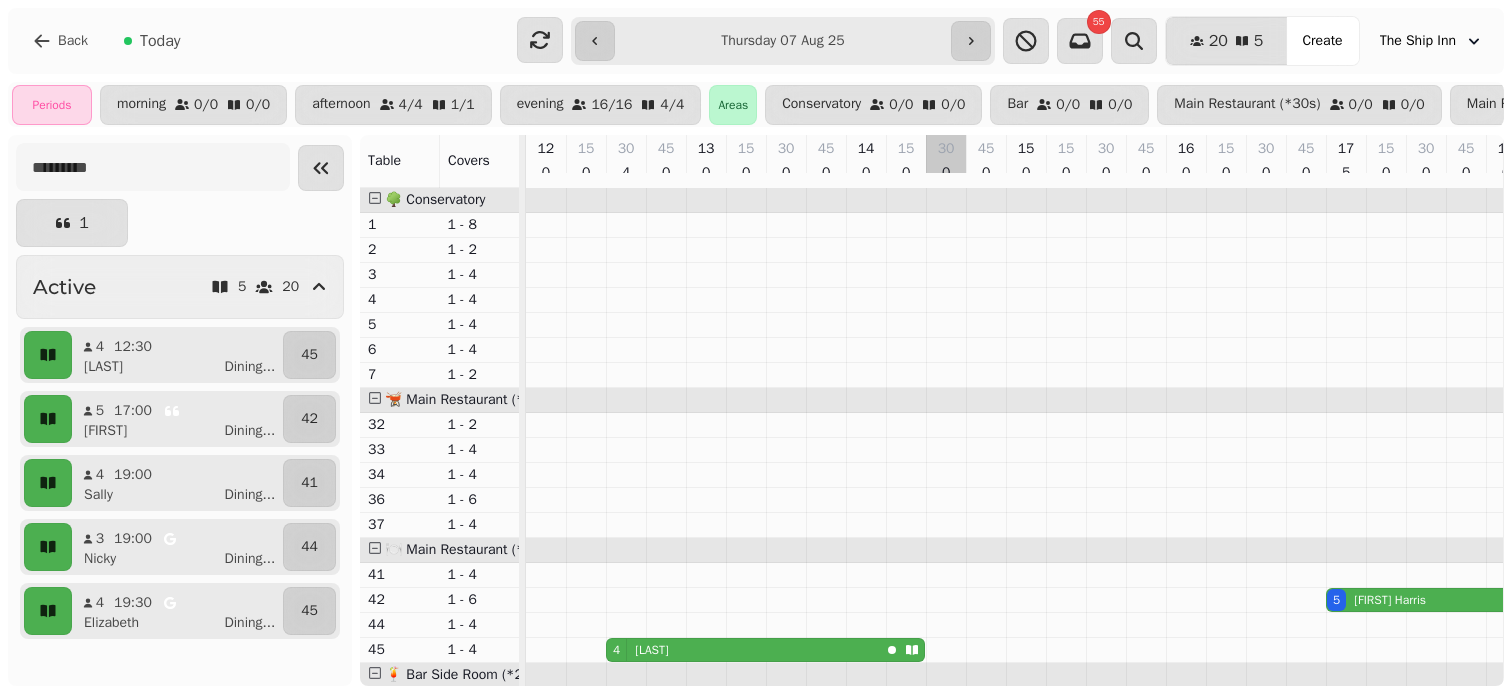 scroll, scrollTop: 291, scrollLeft: 0, axis: vertical 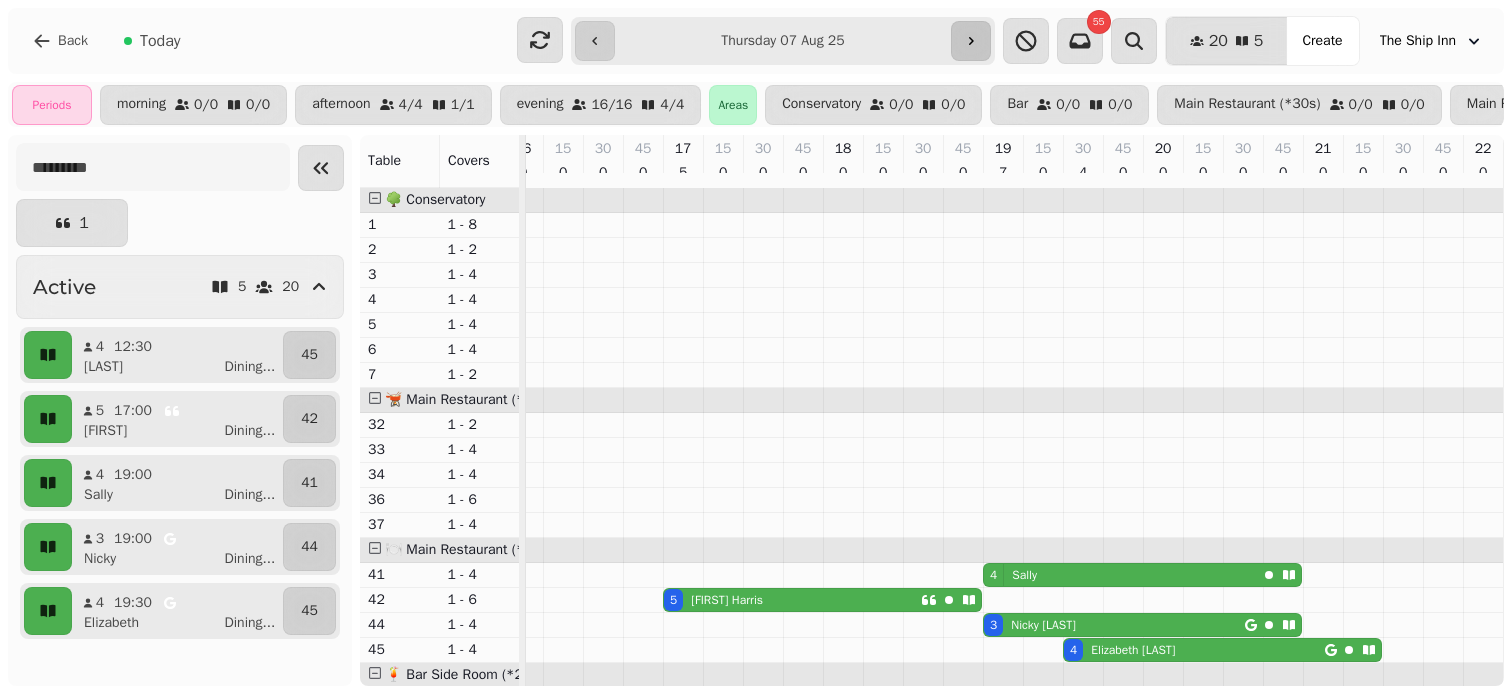 click 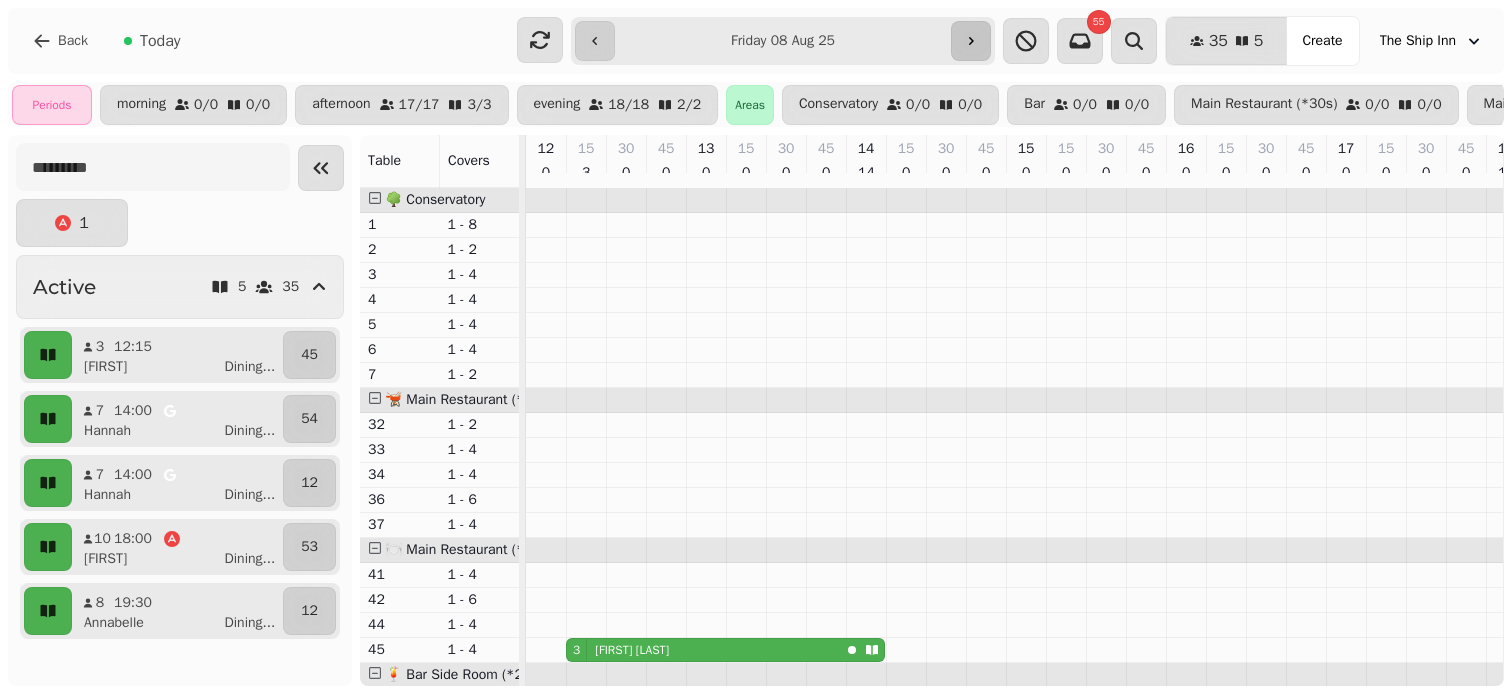 click at bounding box center (971, 41) 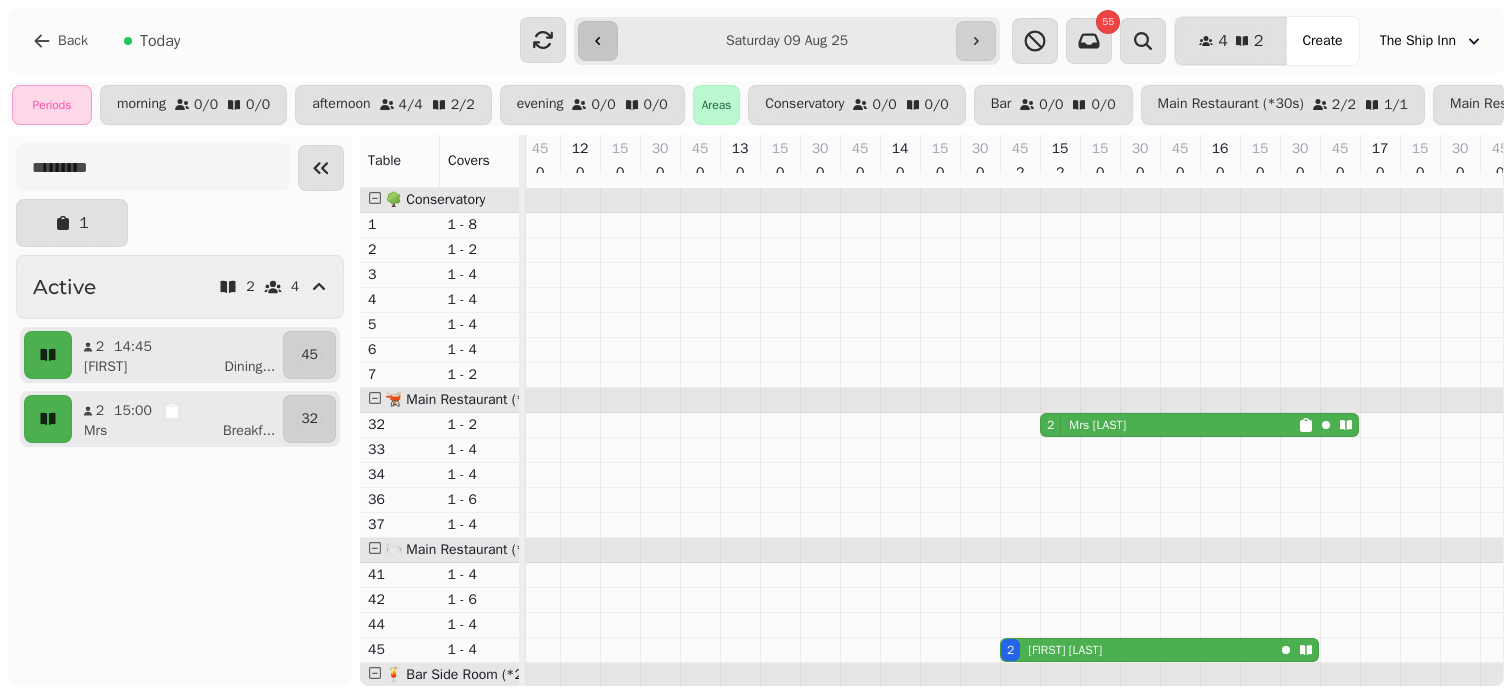 click at bounding box center [598, 41] 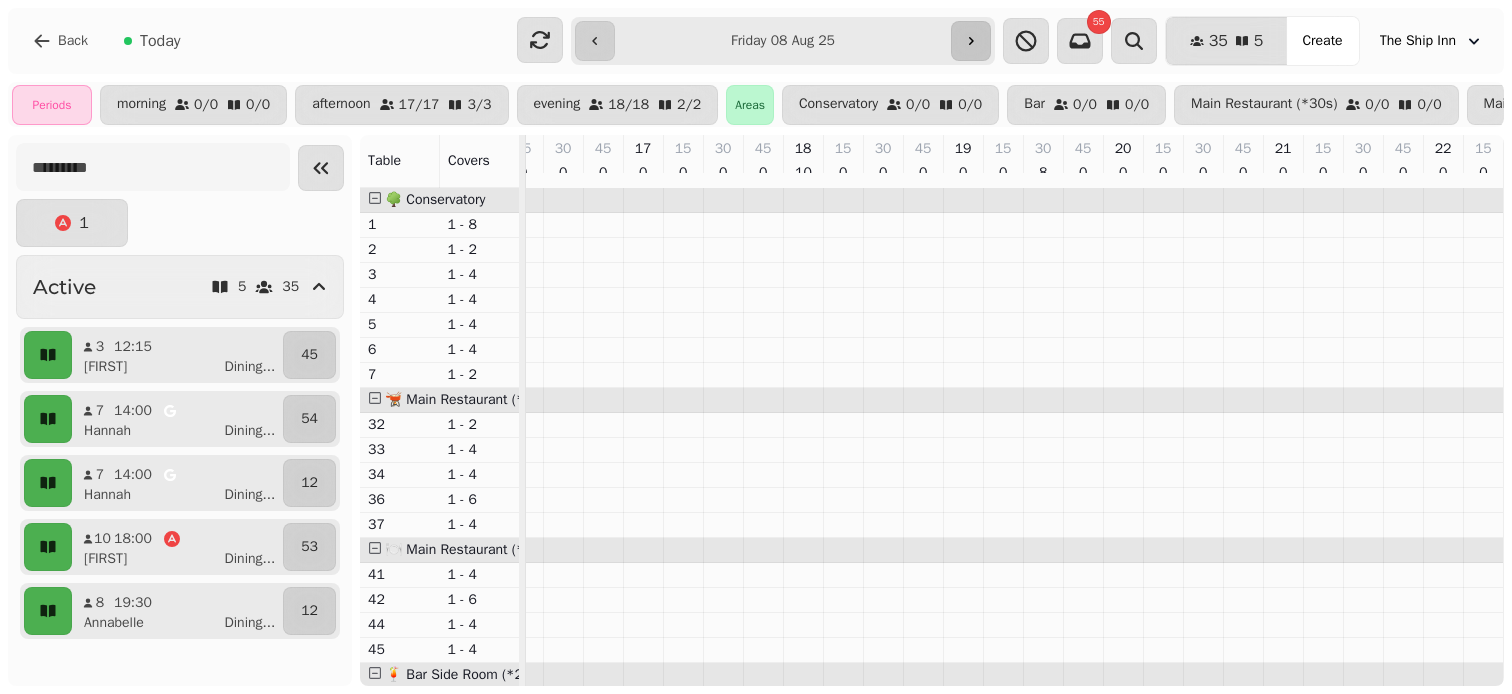 click 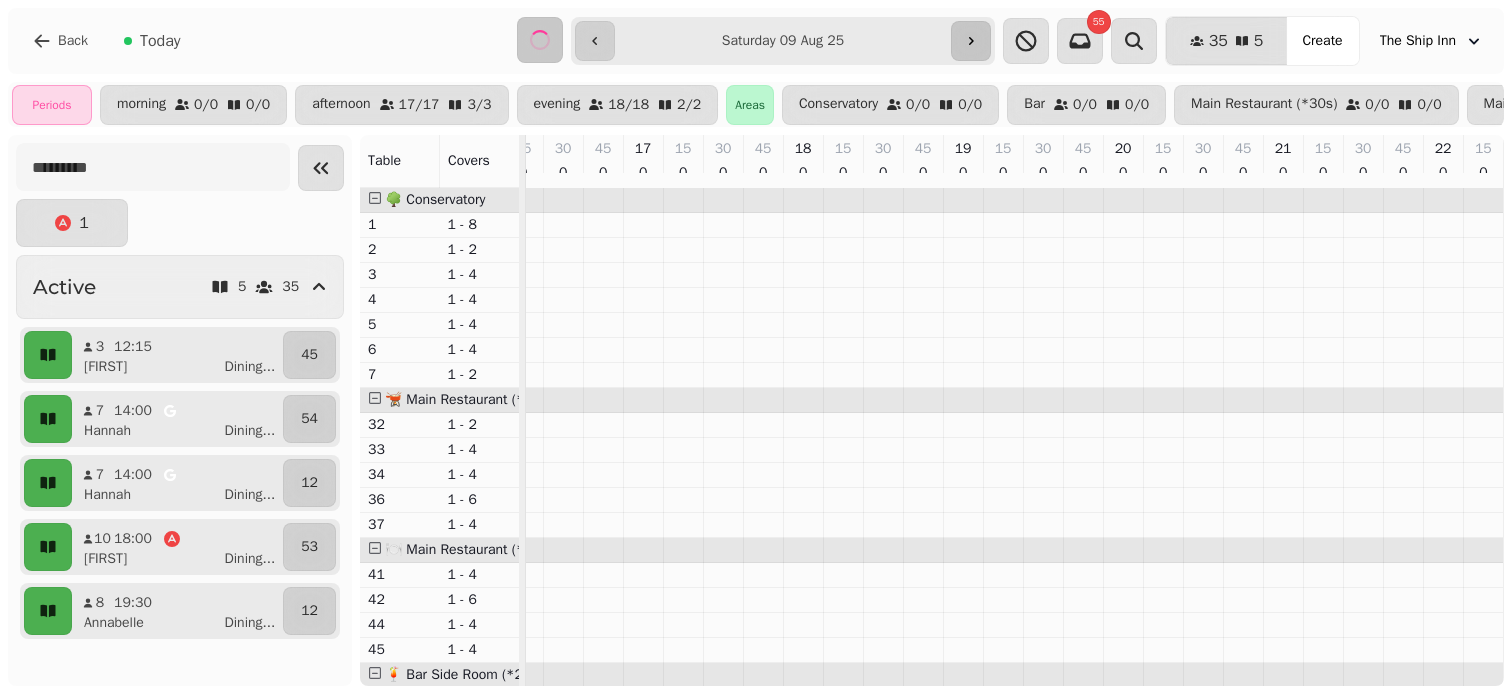 scroll, scrollTop: 0, scrollLeft: 446, axis: horizontal 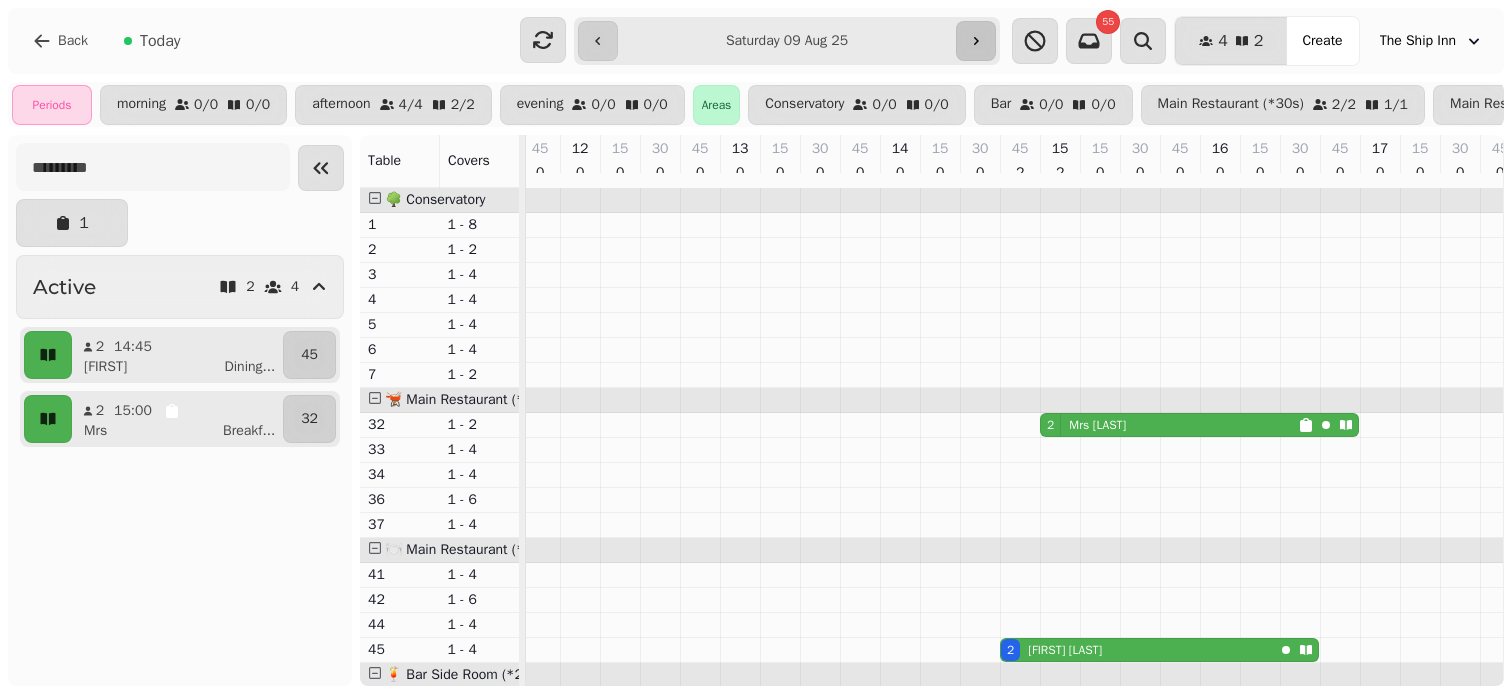 click 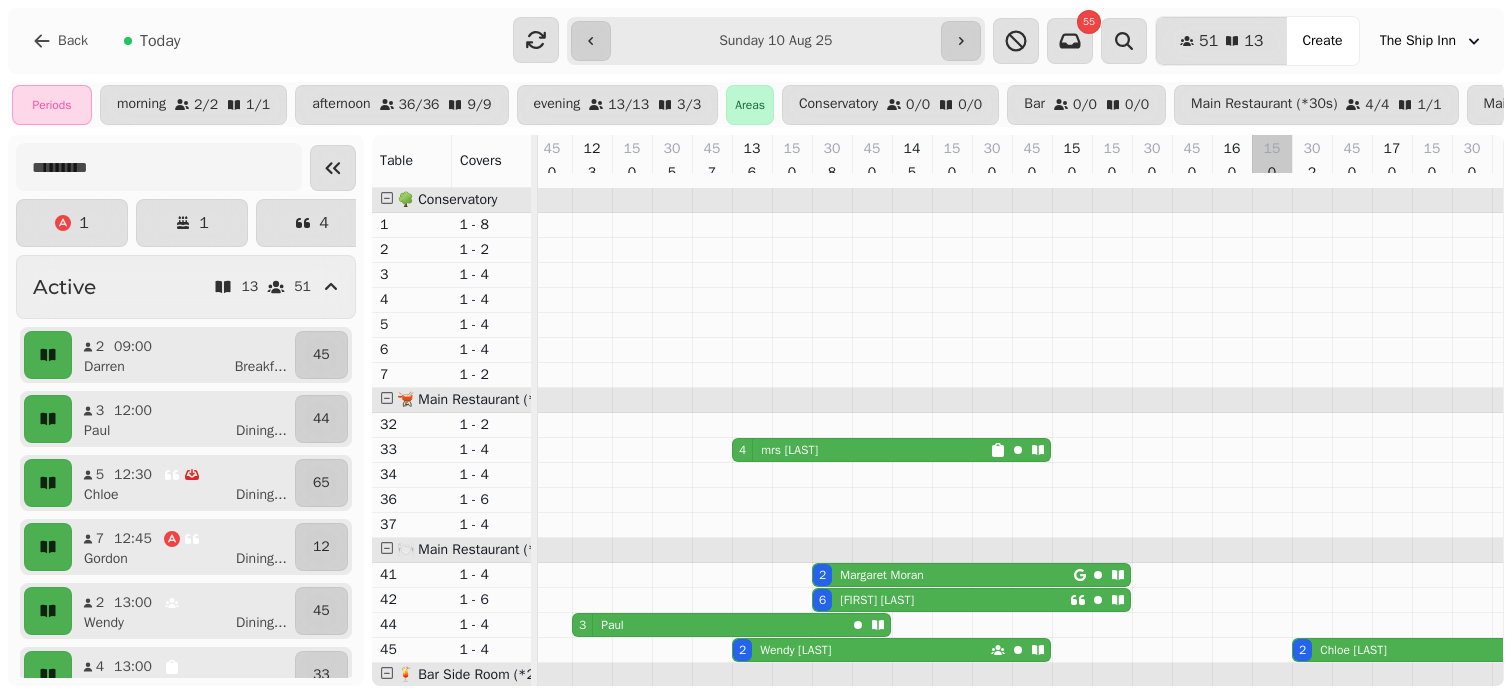 scroll, scrollTop: 344, scrollLeft: 446, axis: both 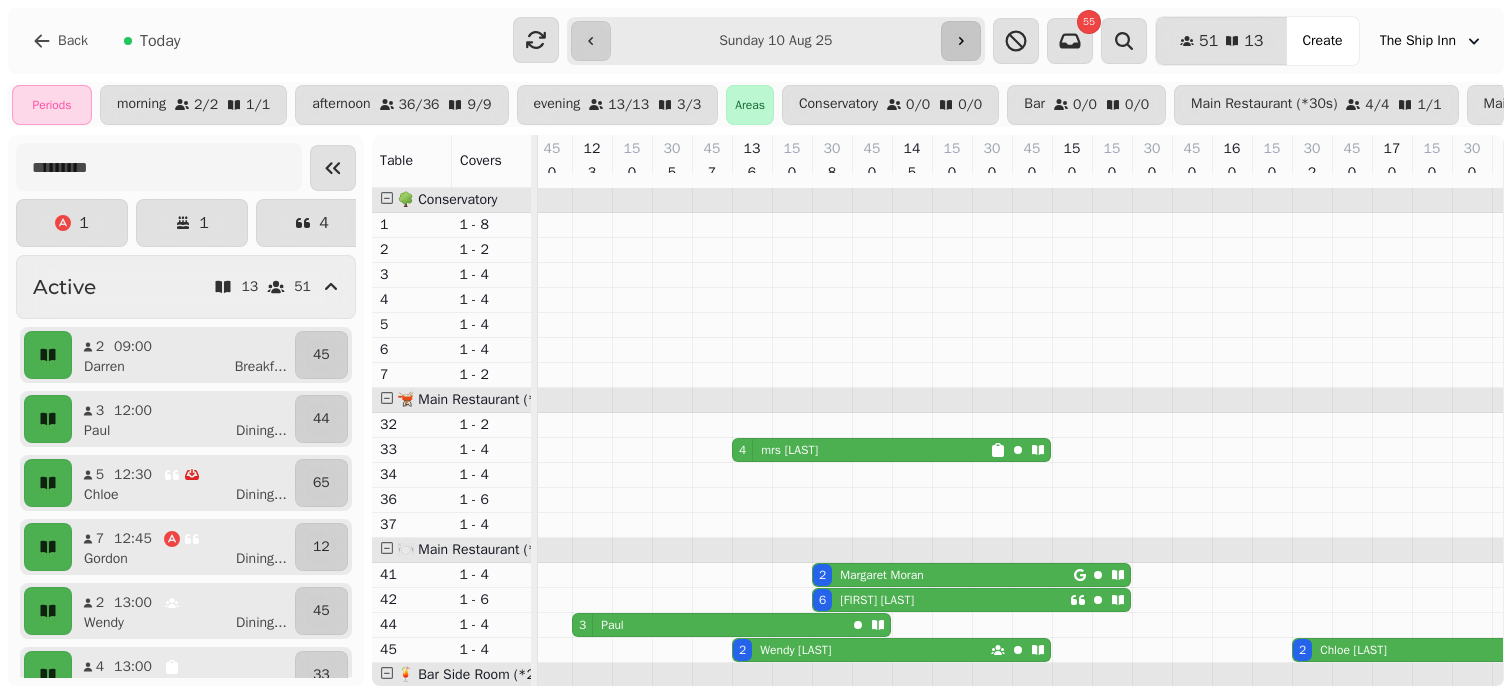 click at bounding box center [961, 41] 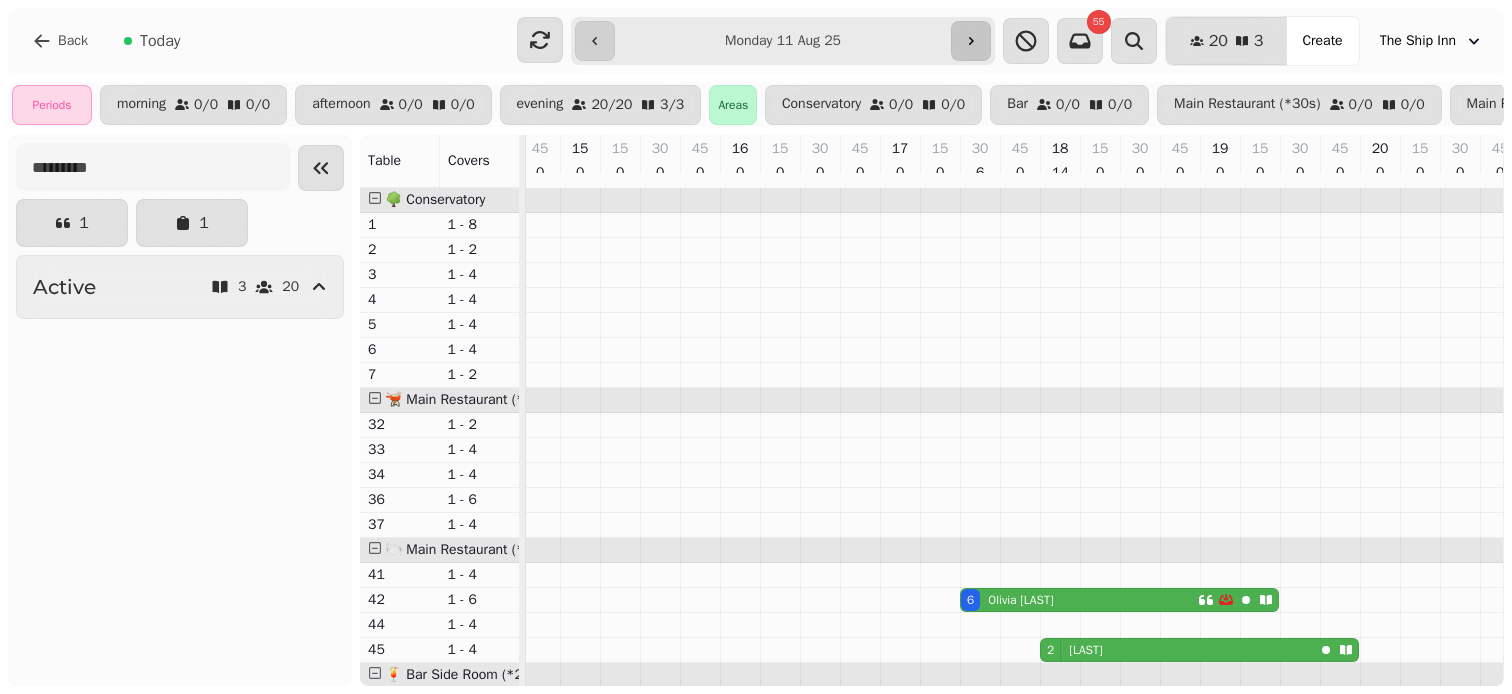scroll, scrollTop: 0, scrollLeft: 0, axis: both 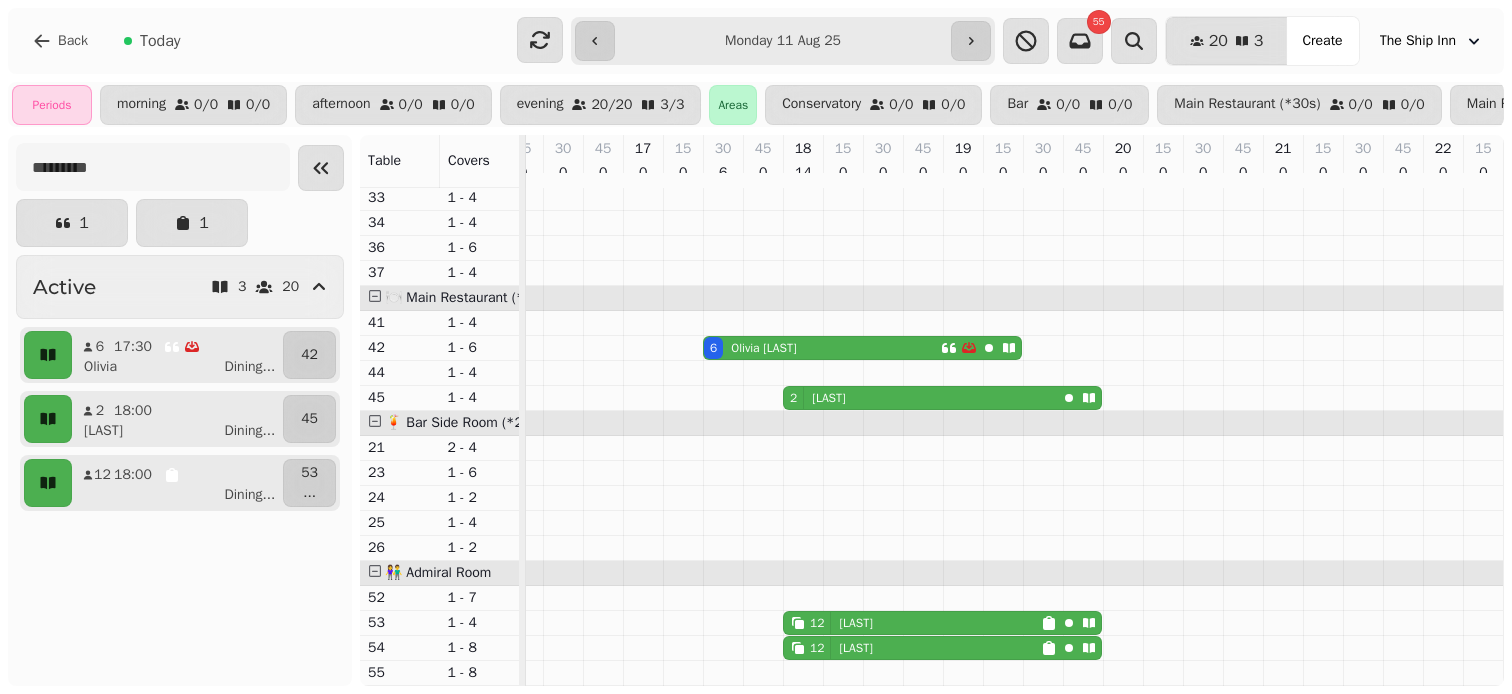 click on "[NUMBER] [LAST]" at bounding box center (912, 623) 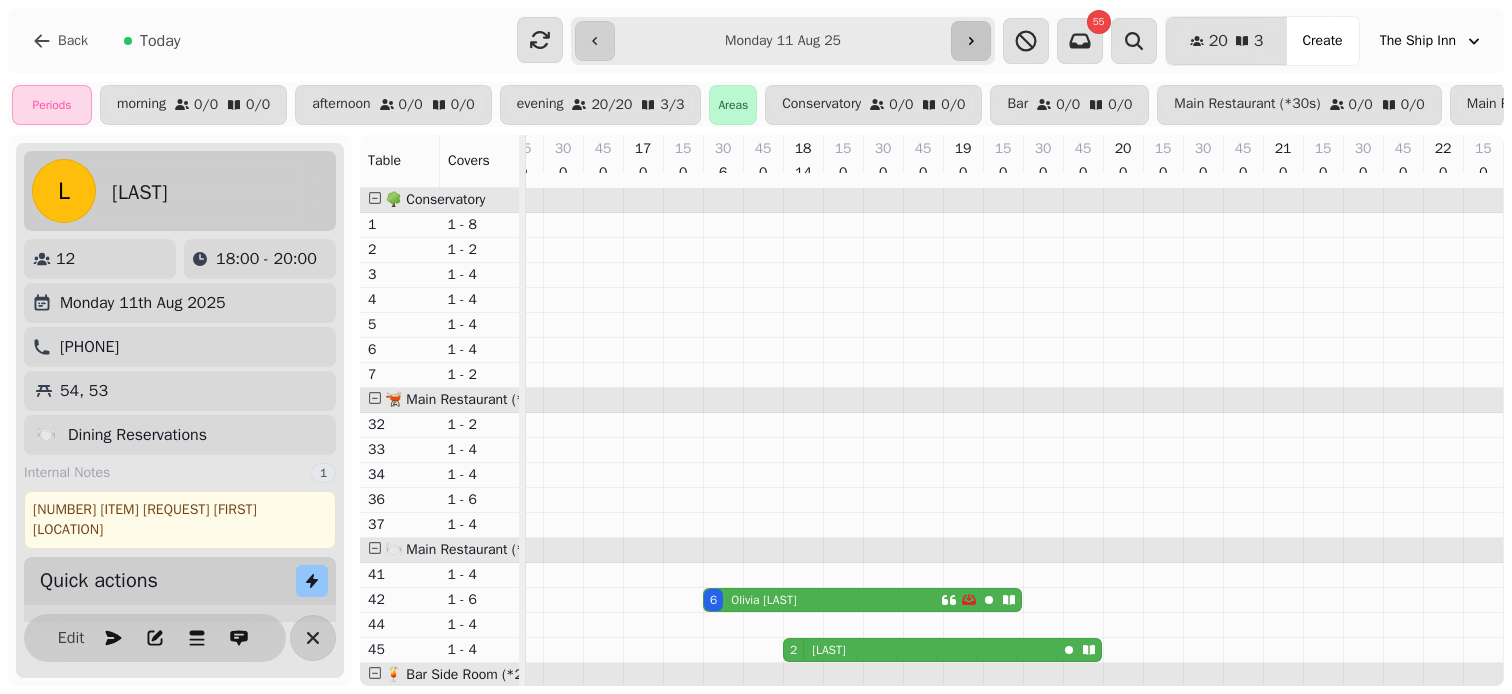 click at bounding box center (971, 41) 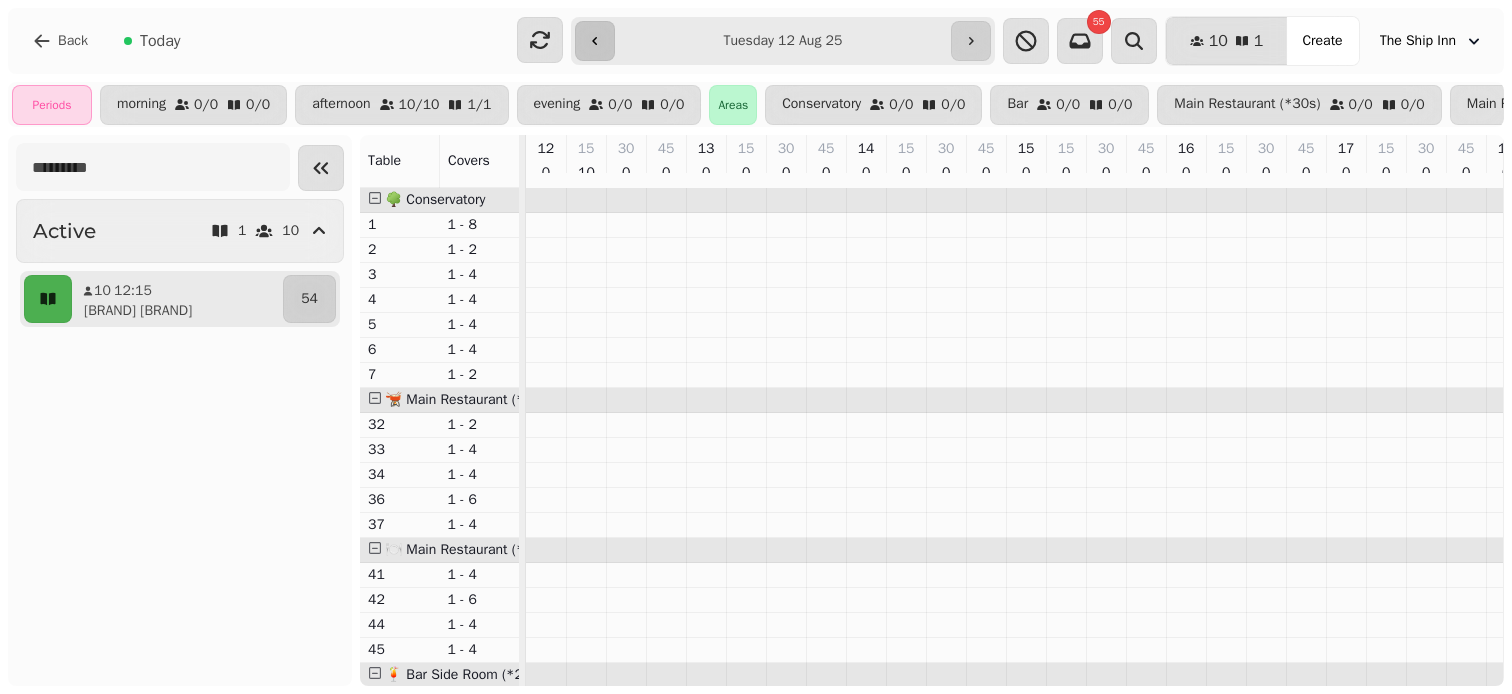 click 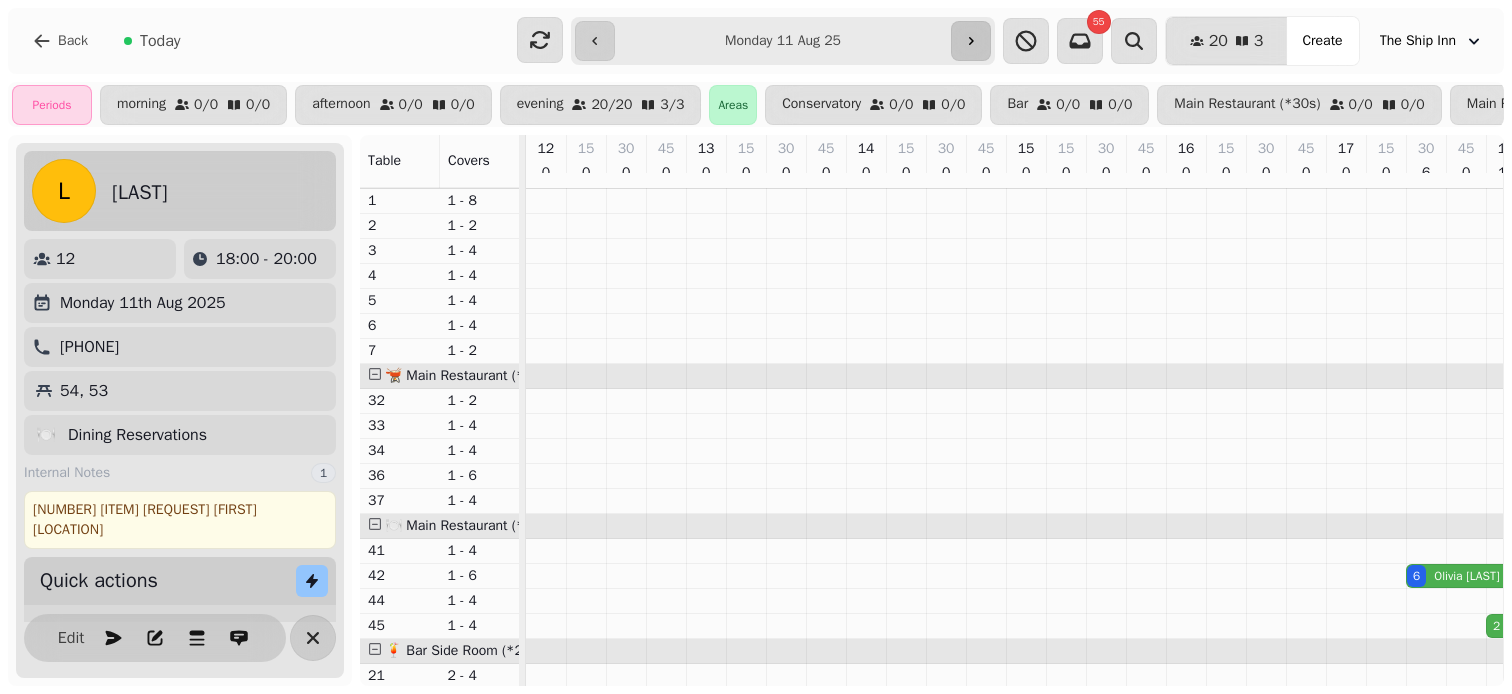 click 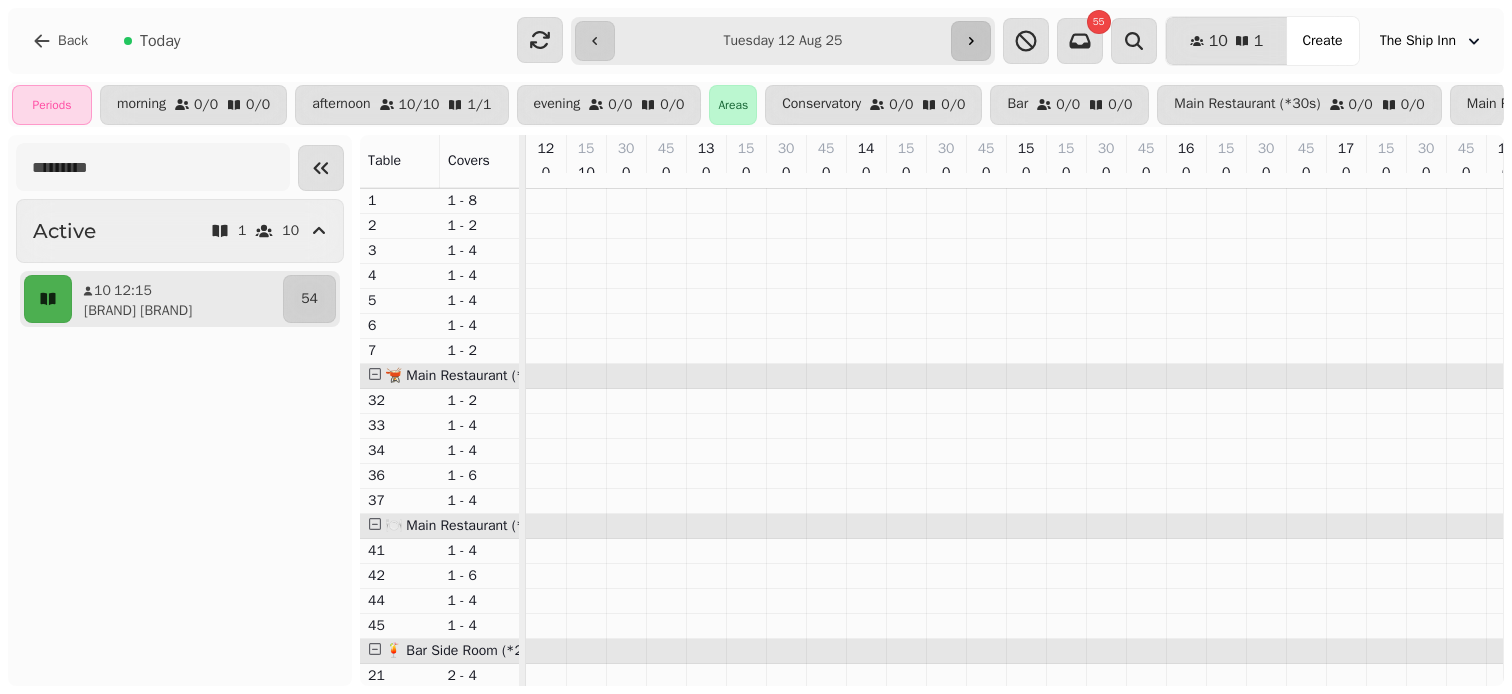 click 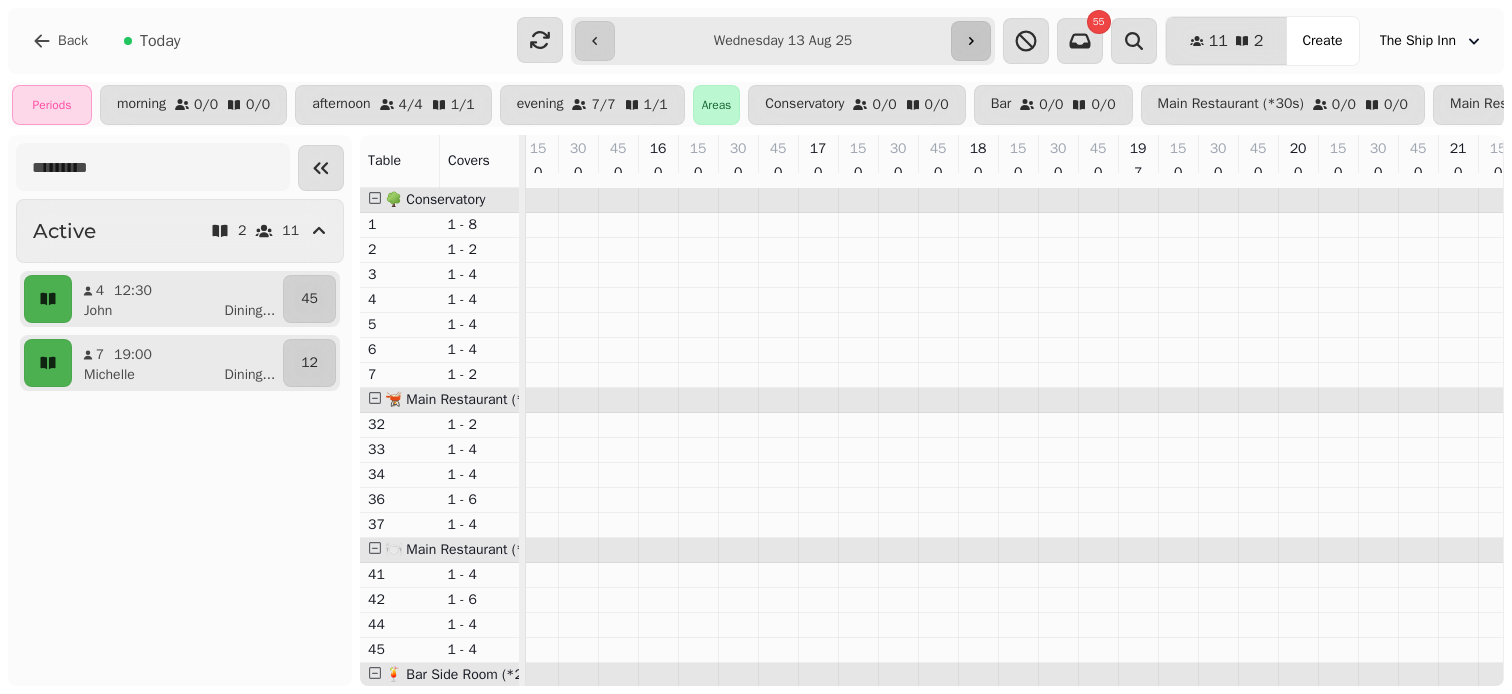 click 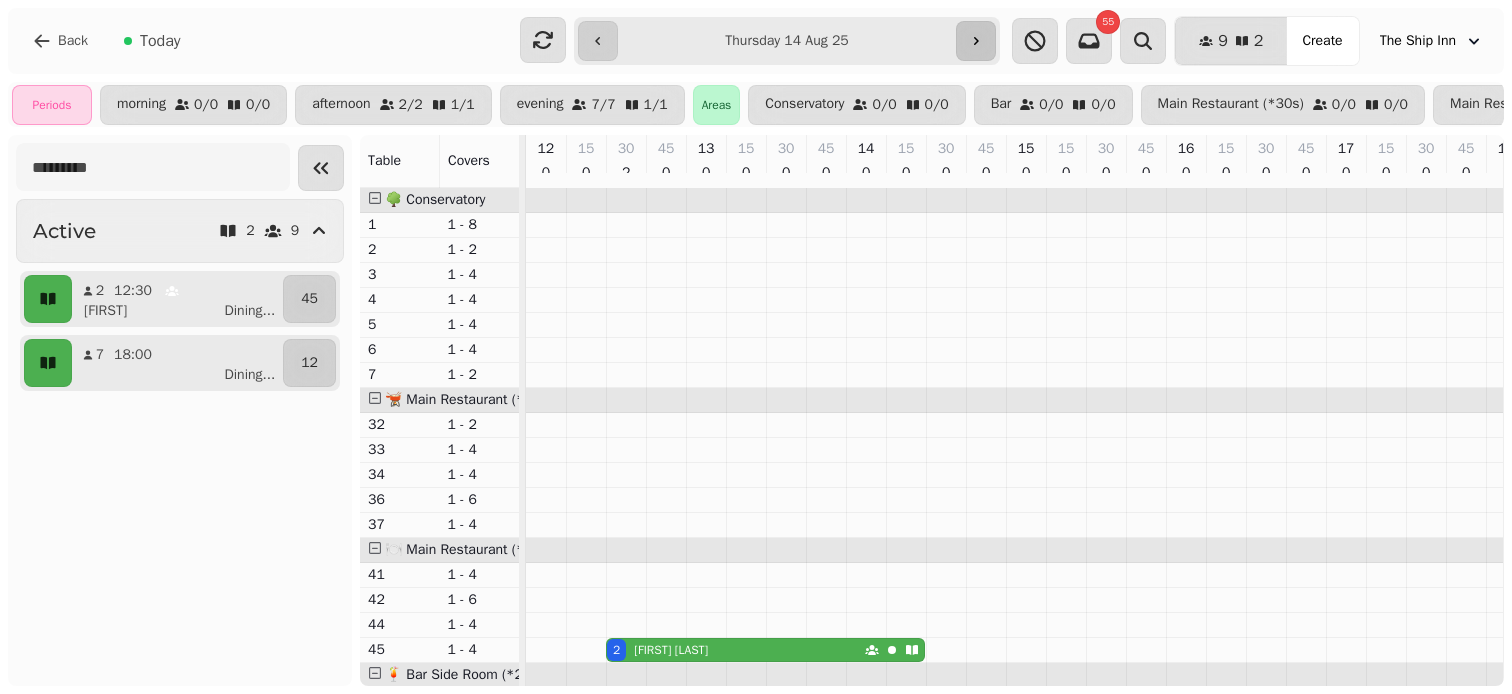 click at bounding box center (976, 41) 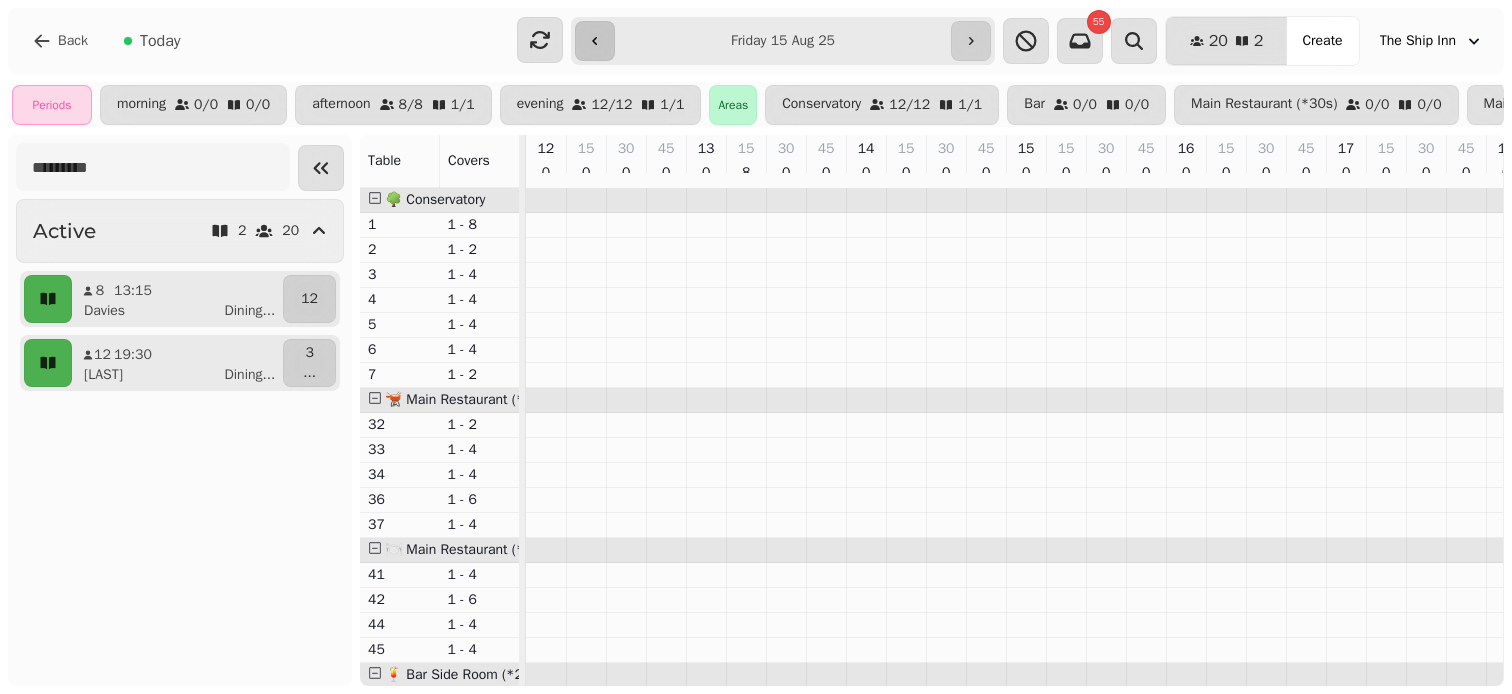 click 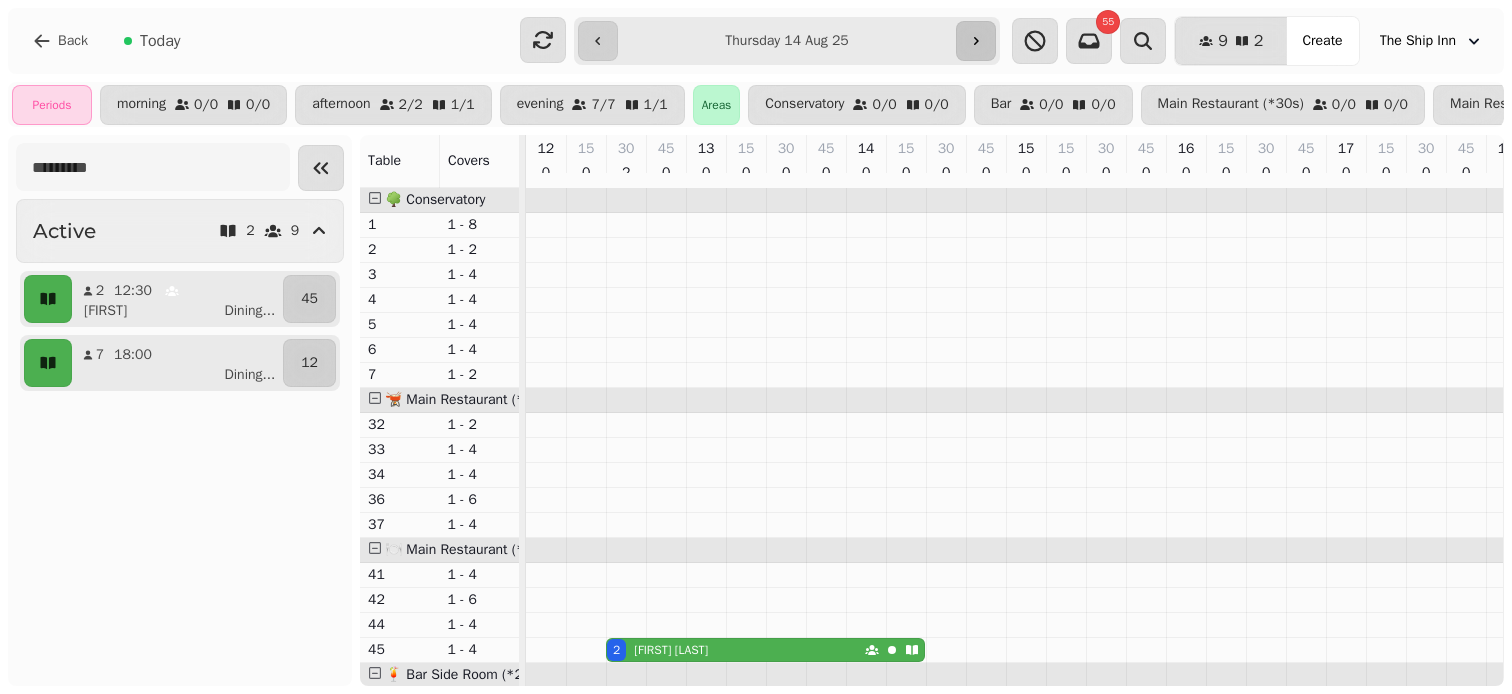 click 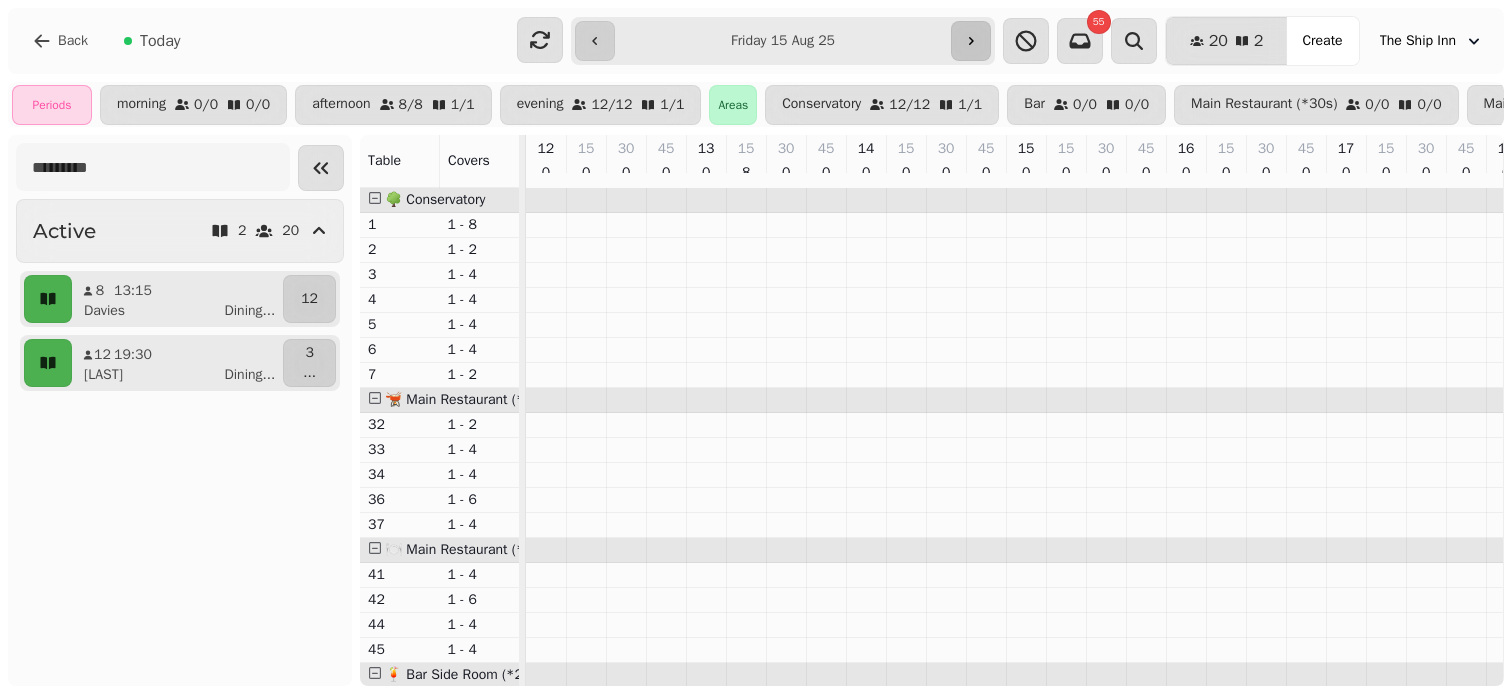 click 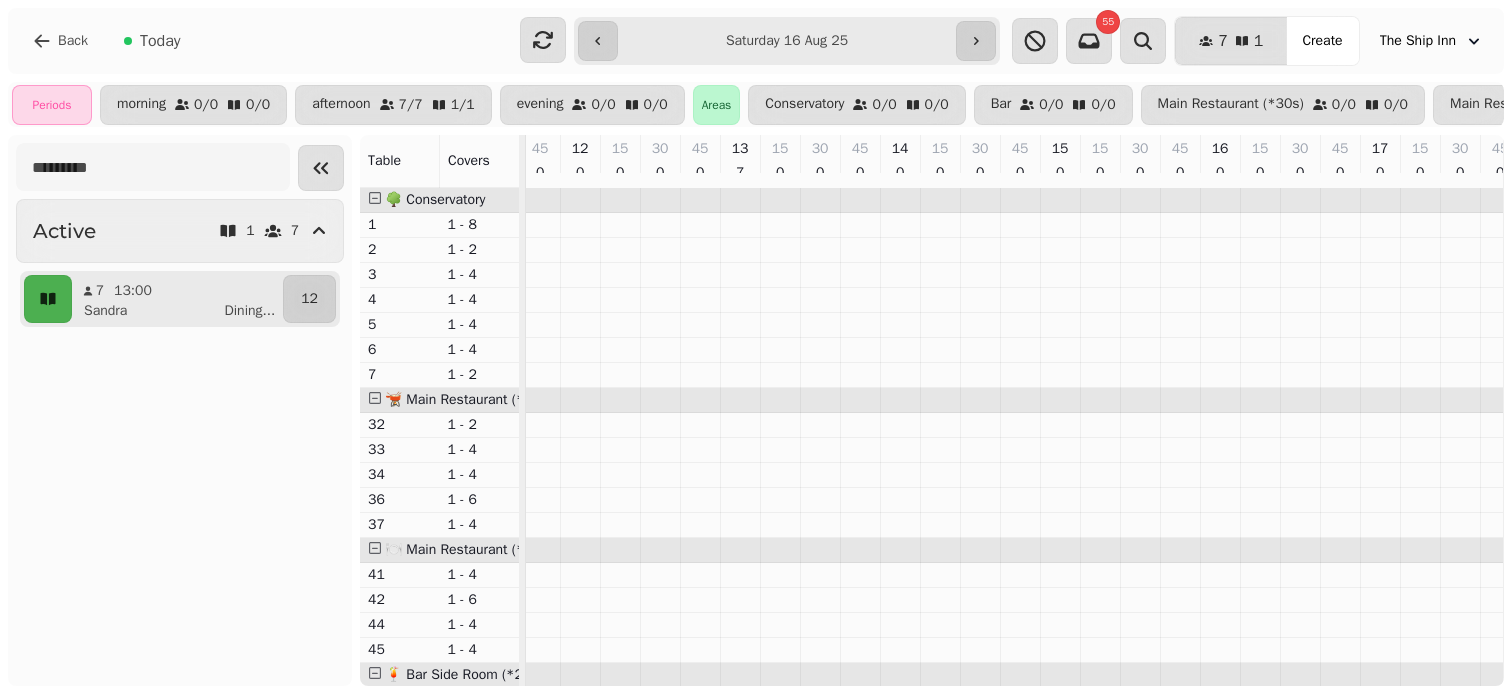click on "**********" at bounding box center [787, 41] 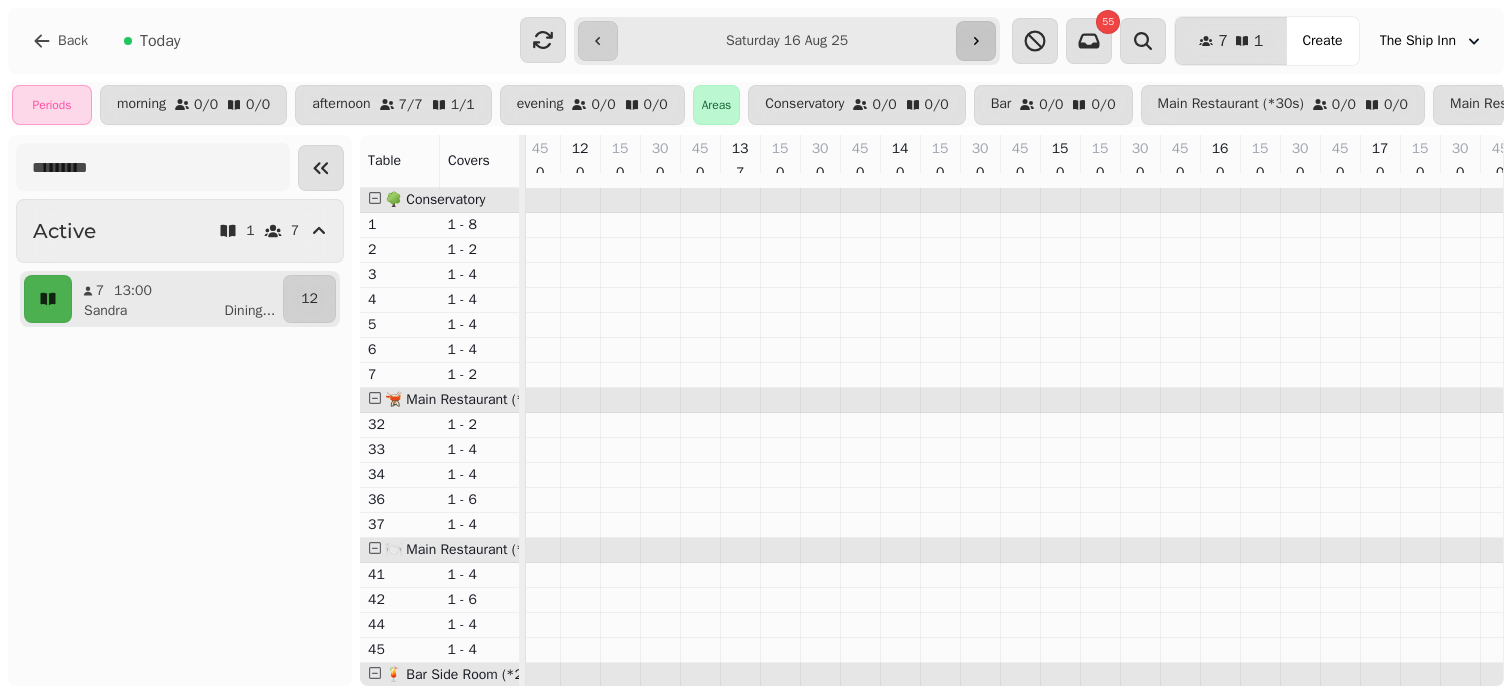 click at bounding box center (976, 41) 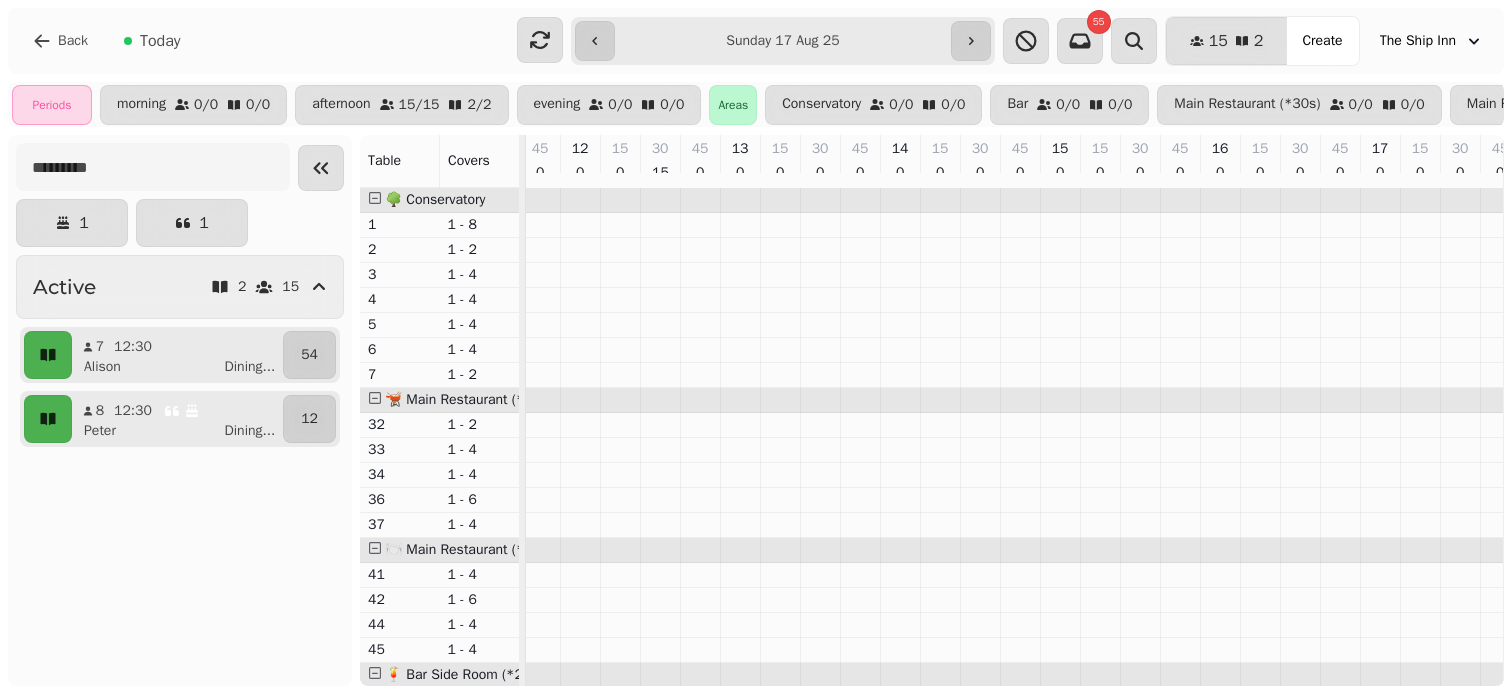 click on "Back Today" at bounding box center (258, 41) 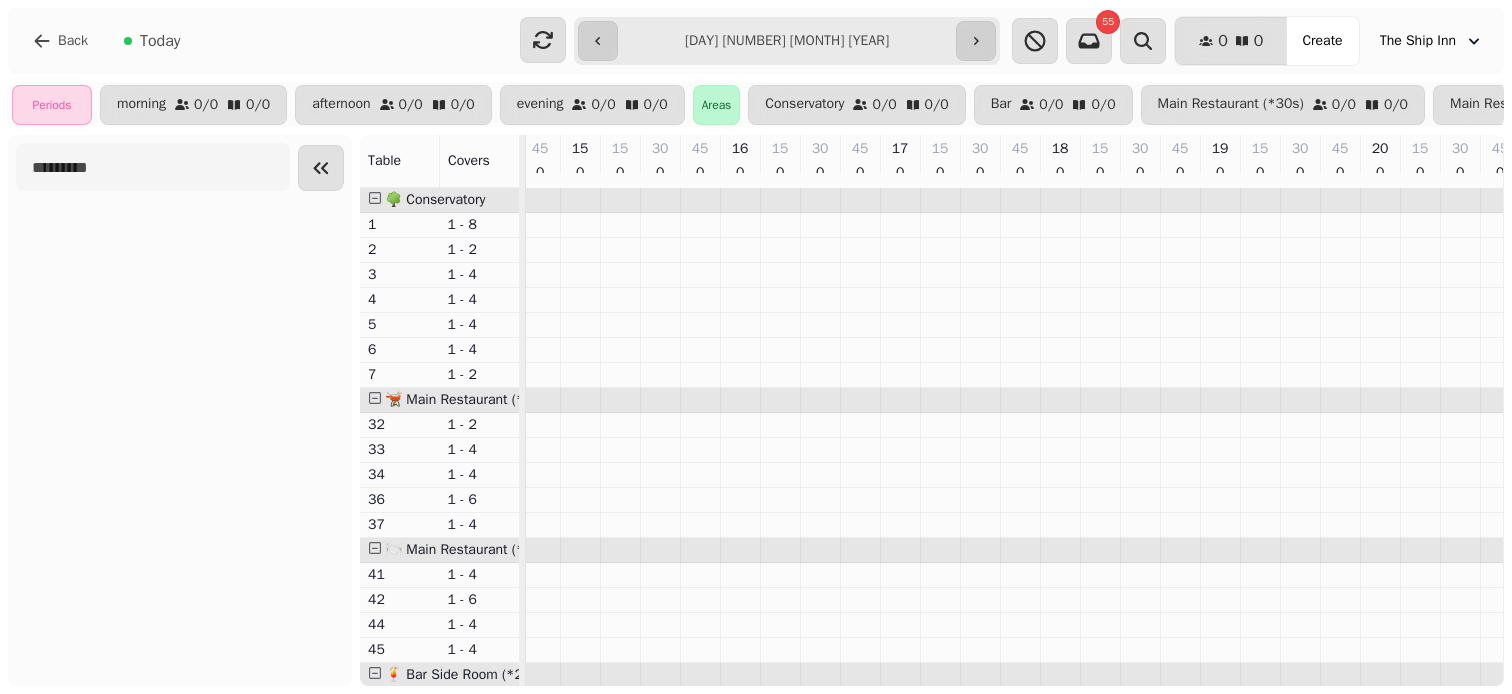 scroll, scrollTop: 0, scrollLeft: 0, axis: both 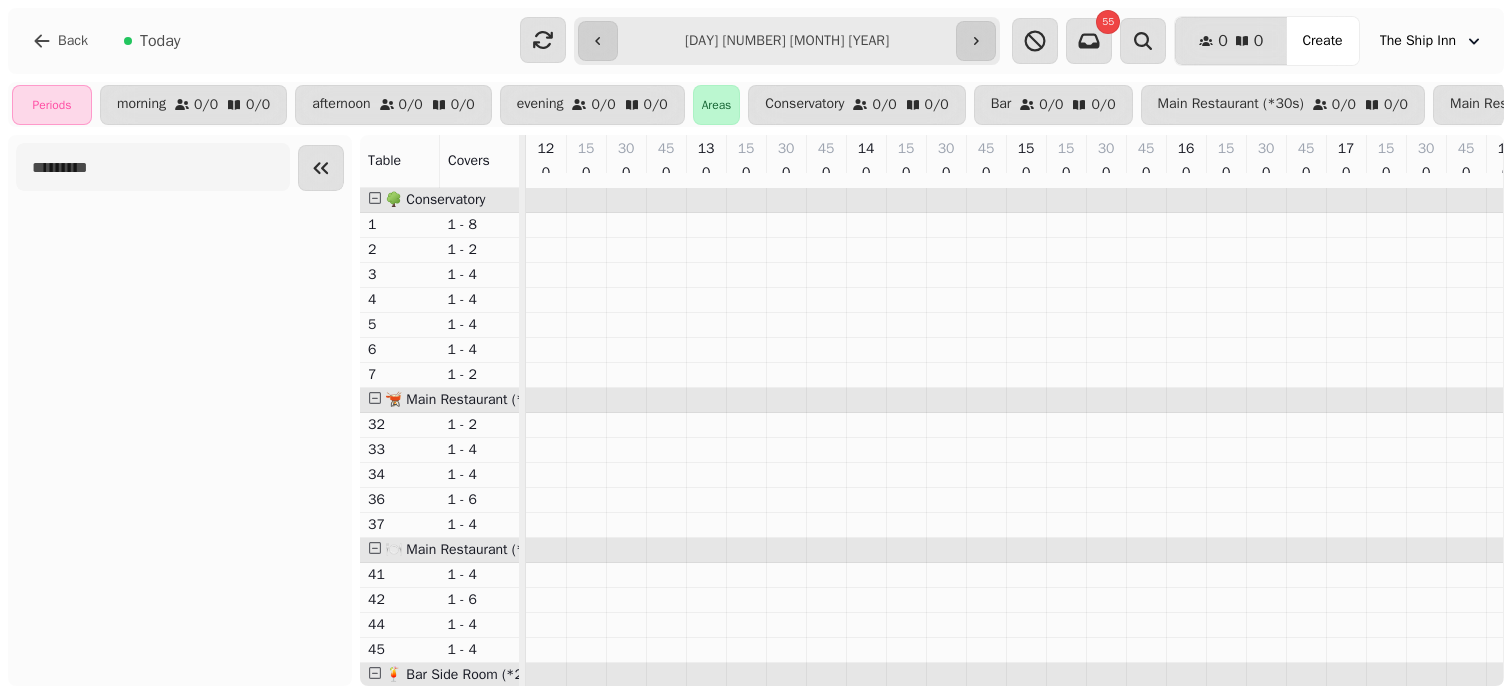 type on "**********" 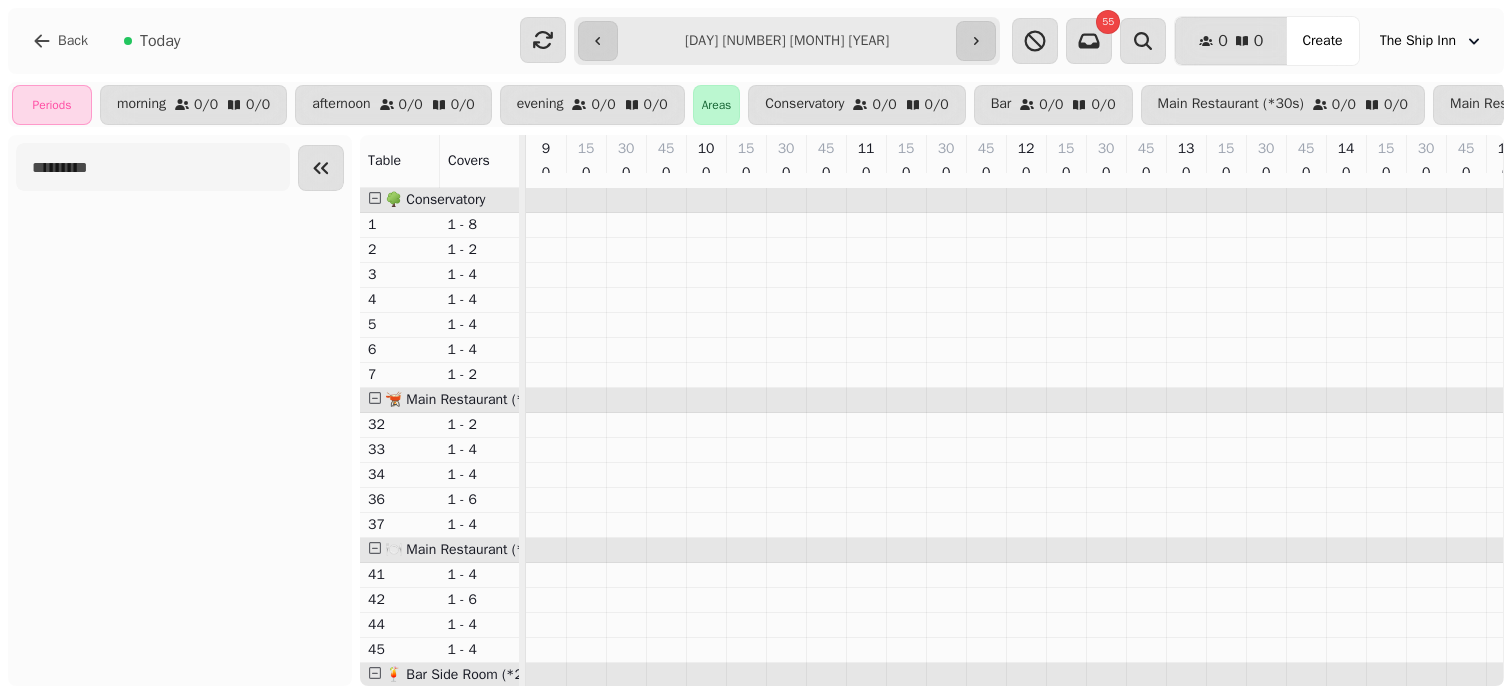 scroll, scrollTop: 0, scrollLeft: 446, axis: horizontal 